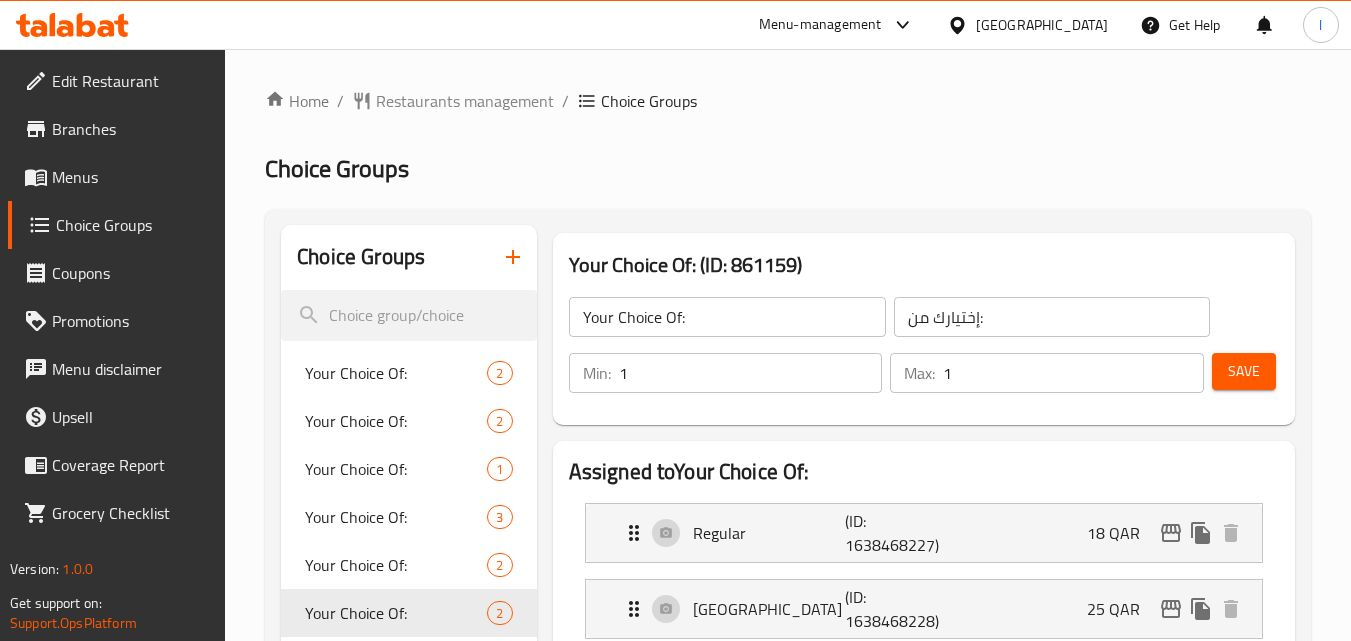 scroll, scrollTop: 200, scrollLeft: 0, axis: vertical 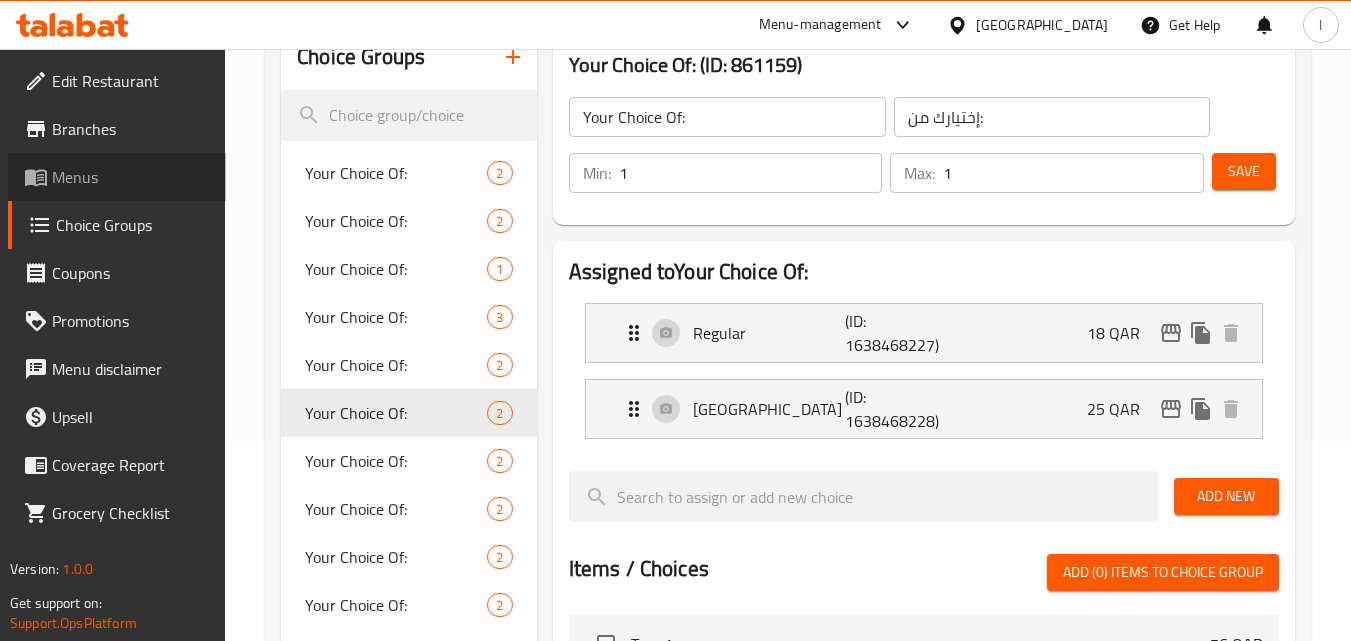 click on "Menus" at bounding box center (131, 177) 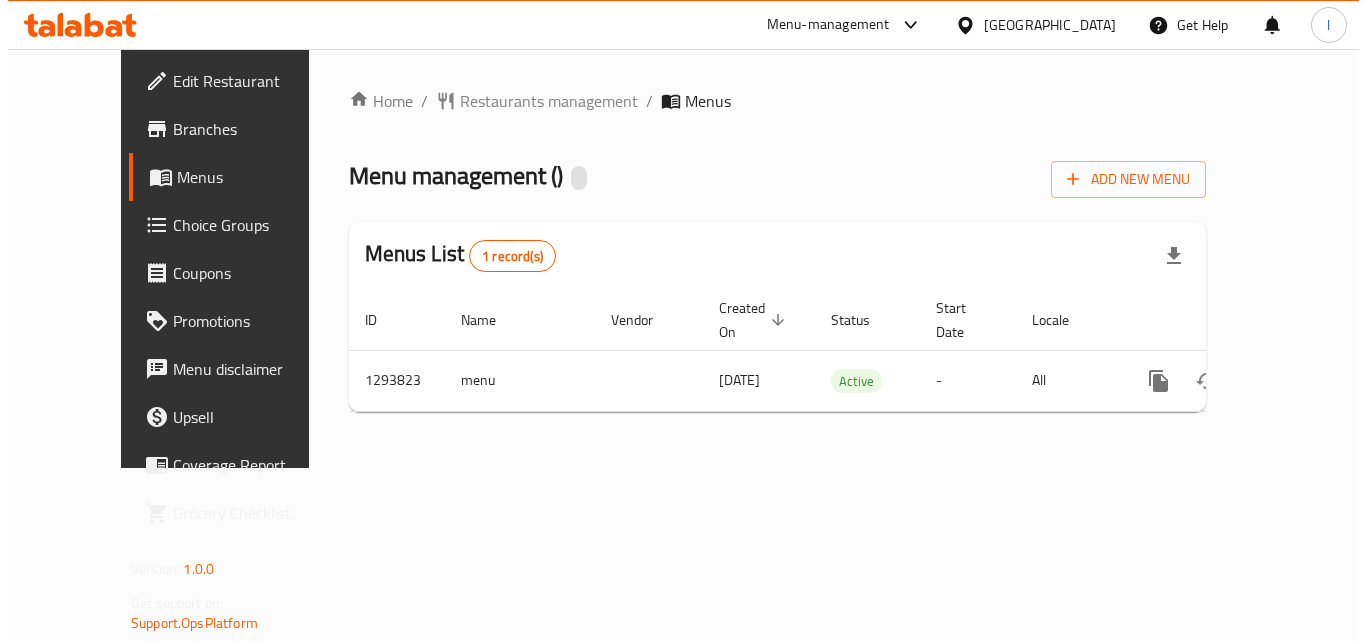 scroll, scrollTop: 0, scrollLeft: 0, axis: both 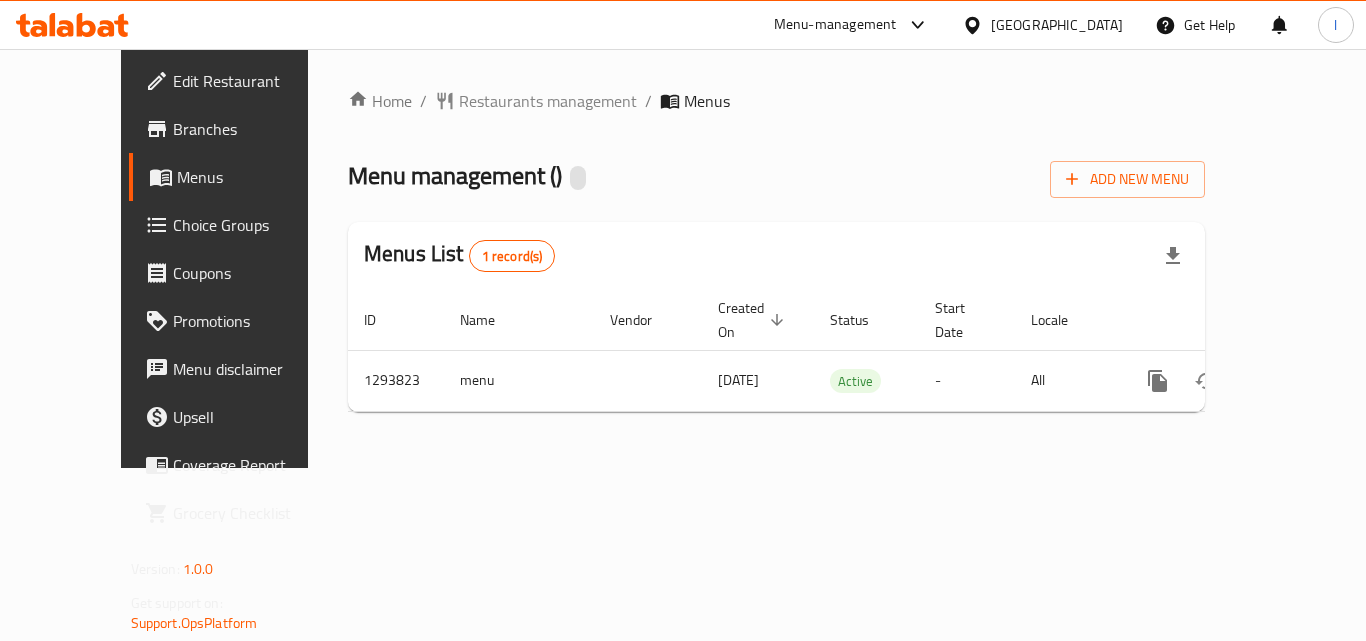 click on "Branches" at bounding box center [253, 129] 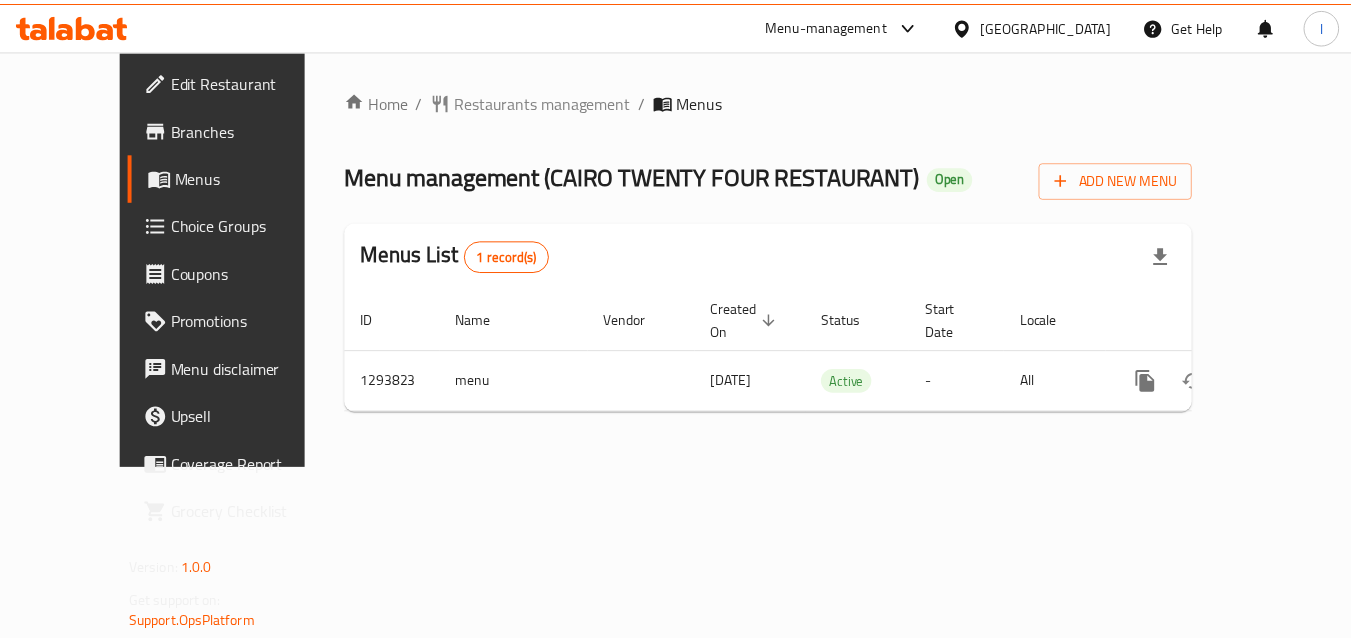scroll, scrollTop: 0, scrollLeft: 0, axis: both 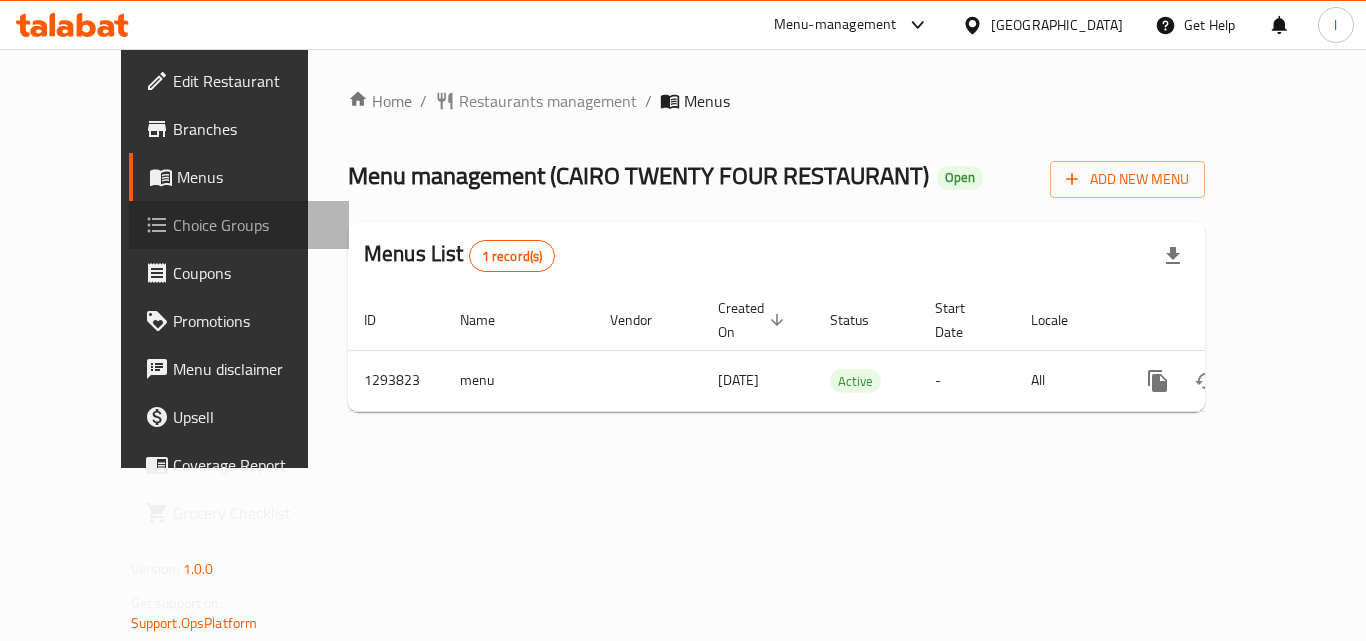 click on "Choice Groups" at bounding box center [253, 225] 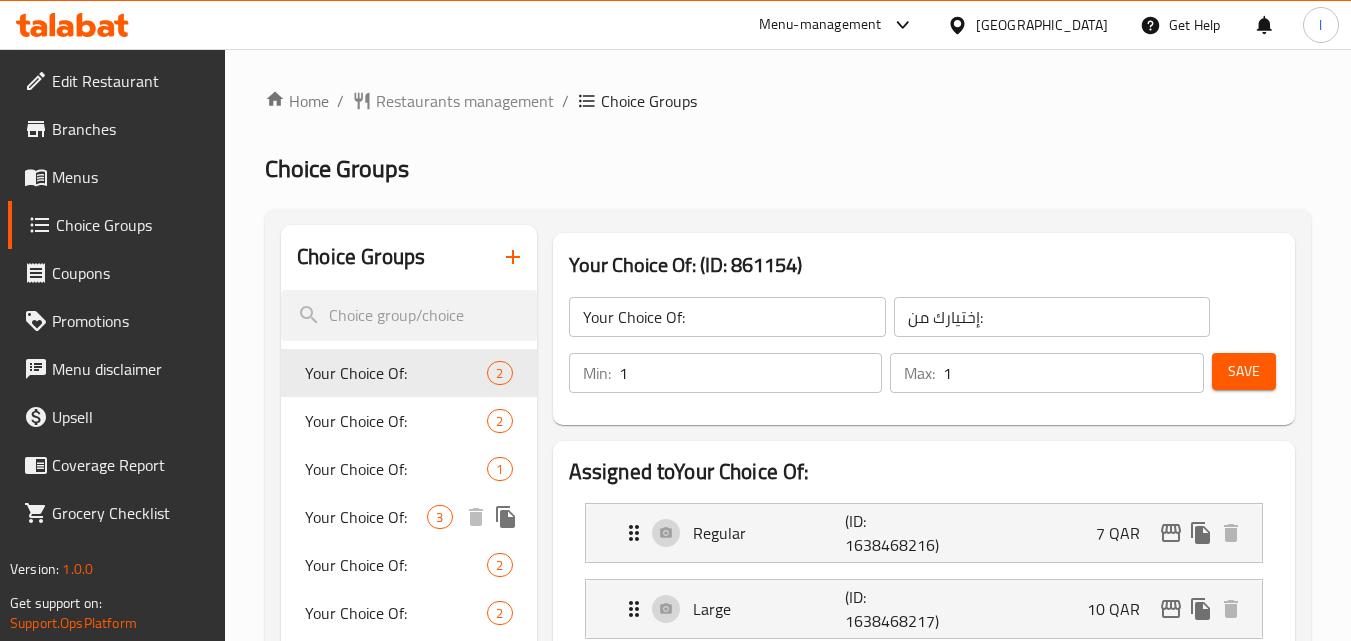 scroll, scrollTop: 100, scrollLeft: 0, axis: vertical 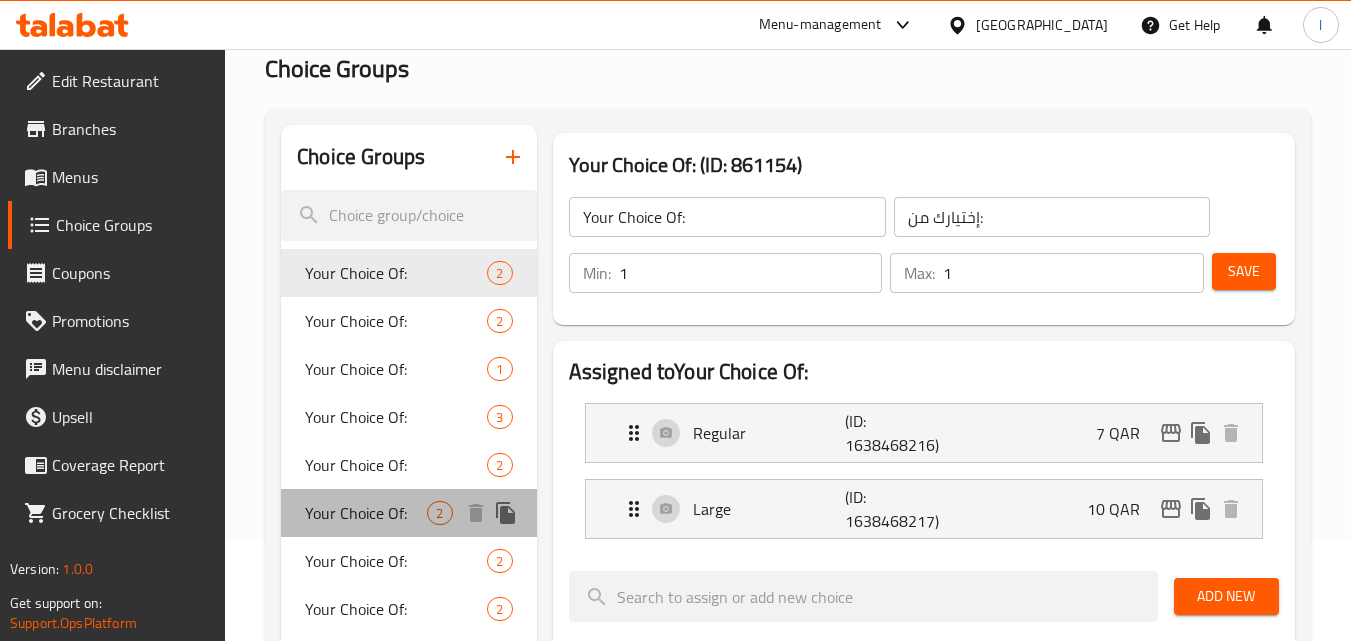 click on "Your Choice Of:" at bounding box center (366, 513) 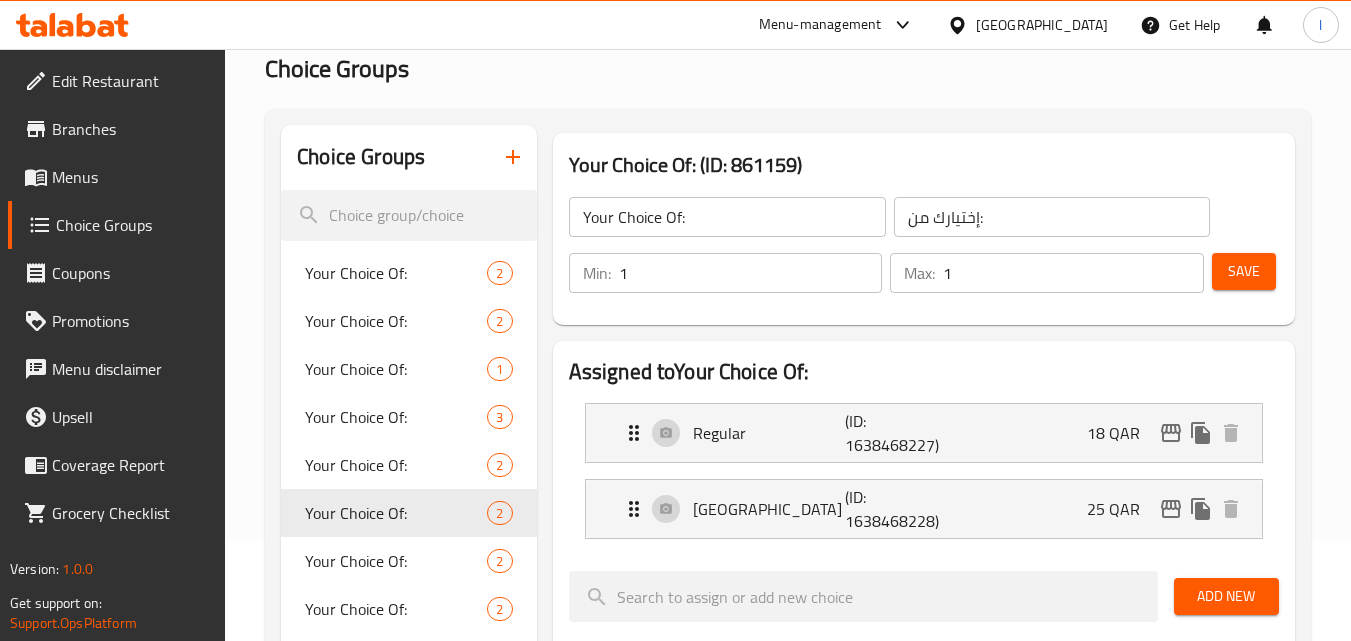click on "[GEOGRAPHIC_DATA]" at bounding box center (1042, 25) 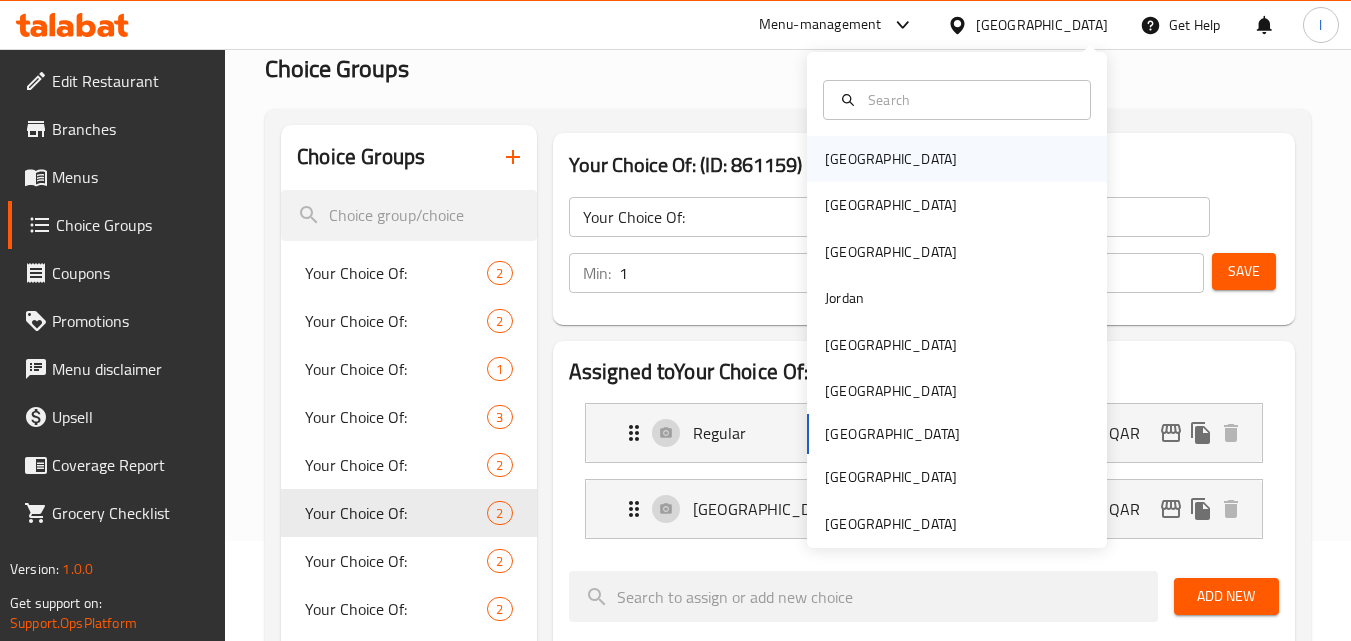 click on "Bahrain" at bounding box center [957, 159] 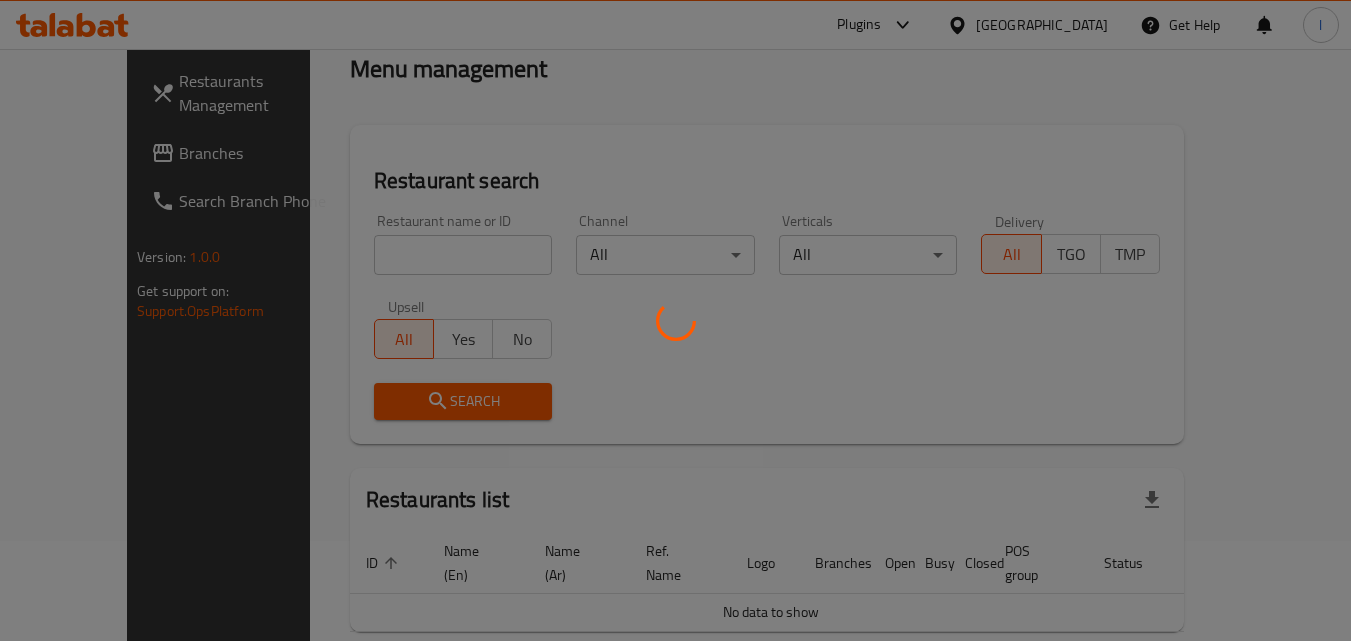 click at bounding box center [675, 320] 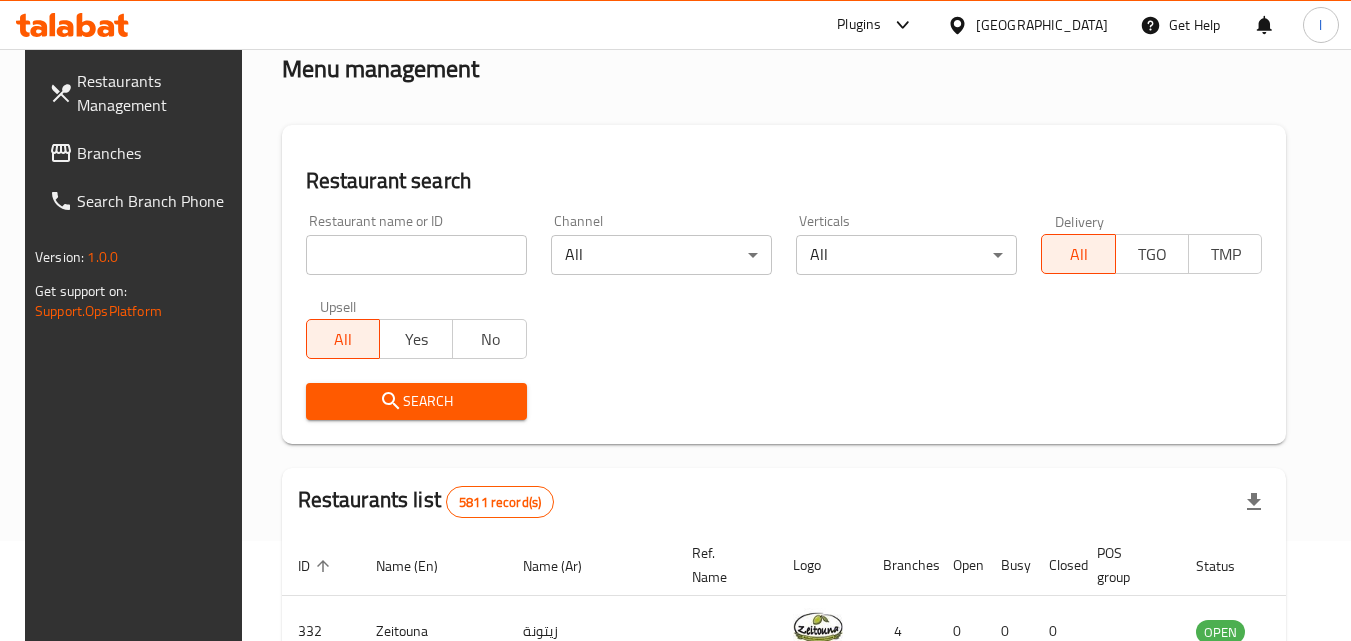 click on "Bahrain" at bounding box center (1042, 25) 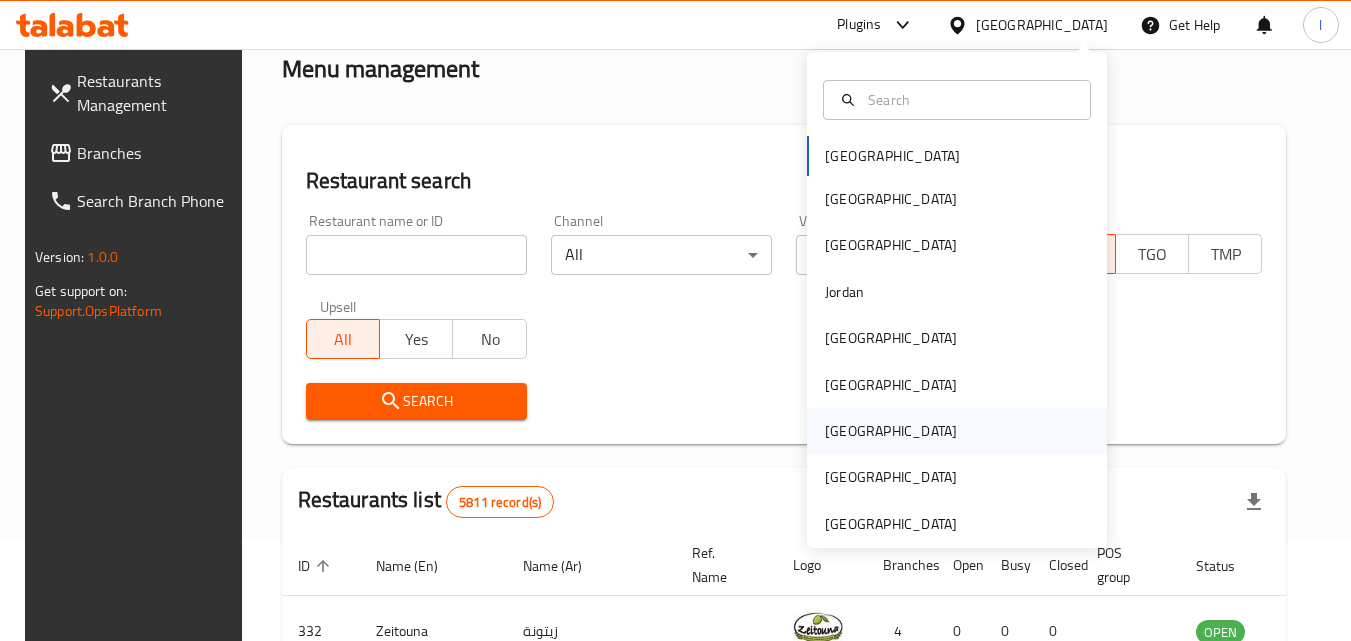 click on "[GEOGRAPHIC_DATA]" at bounding box center [891, 431] 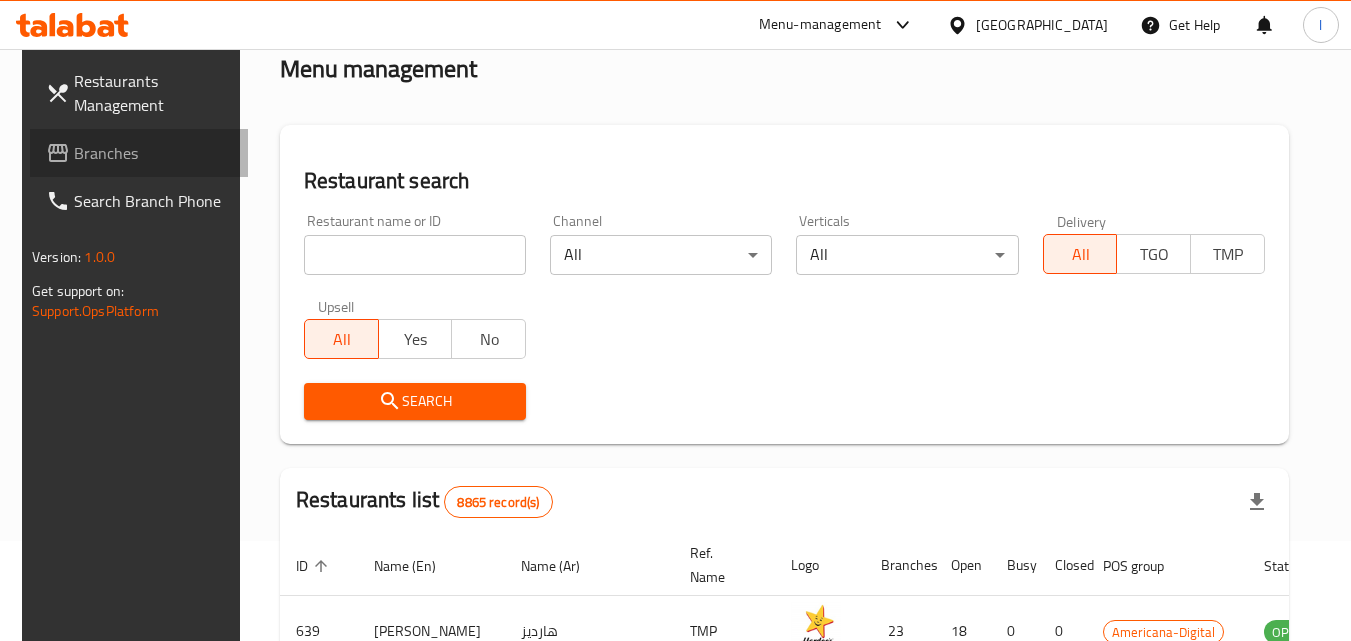 click on "Branches" at bounding box center (153, 153) 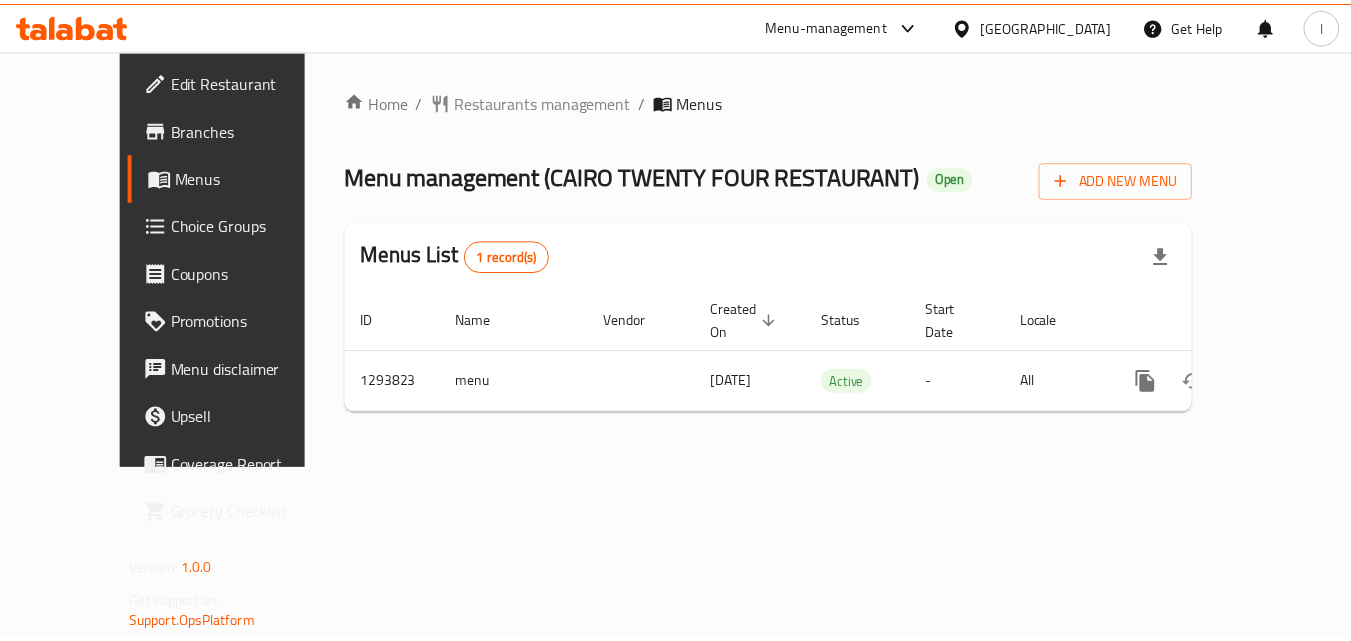 scroll, scrollTop: 0, scrollLeft: 0, axis: both 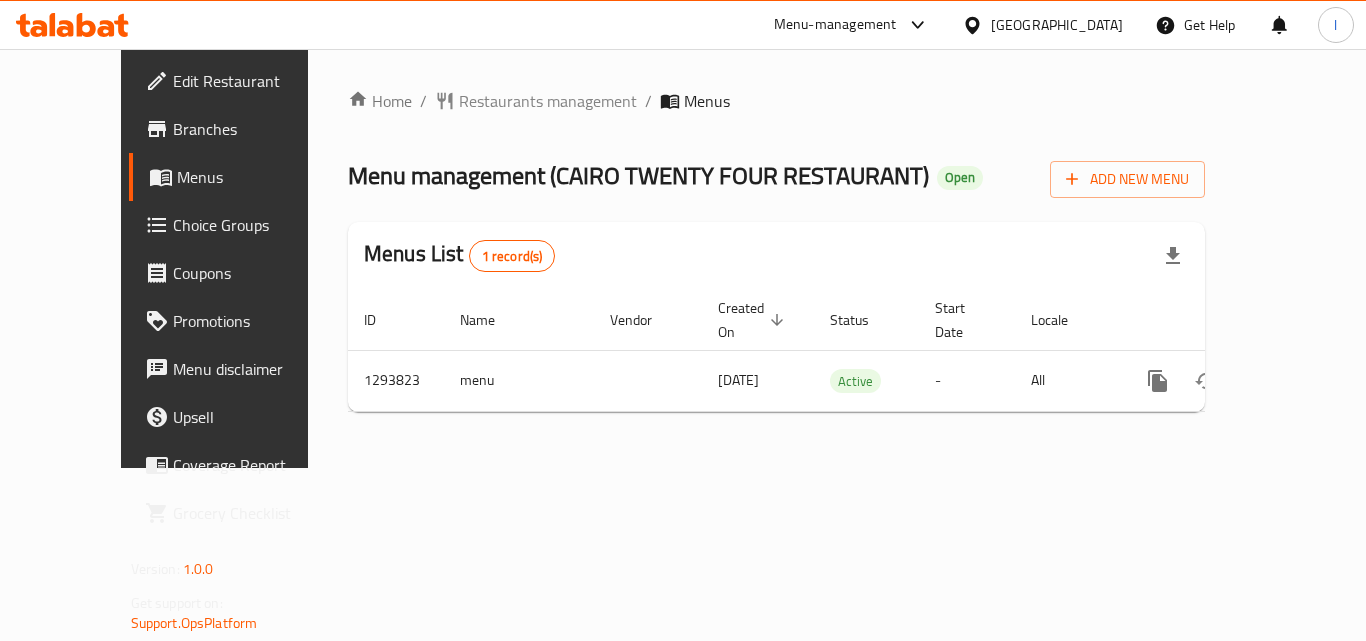 click on "Choice Groups" at bounding box center (253, 225) 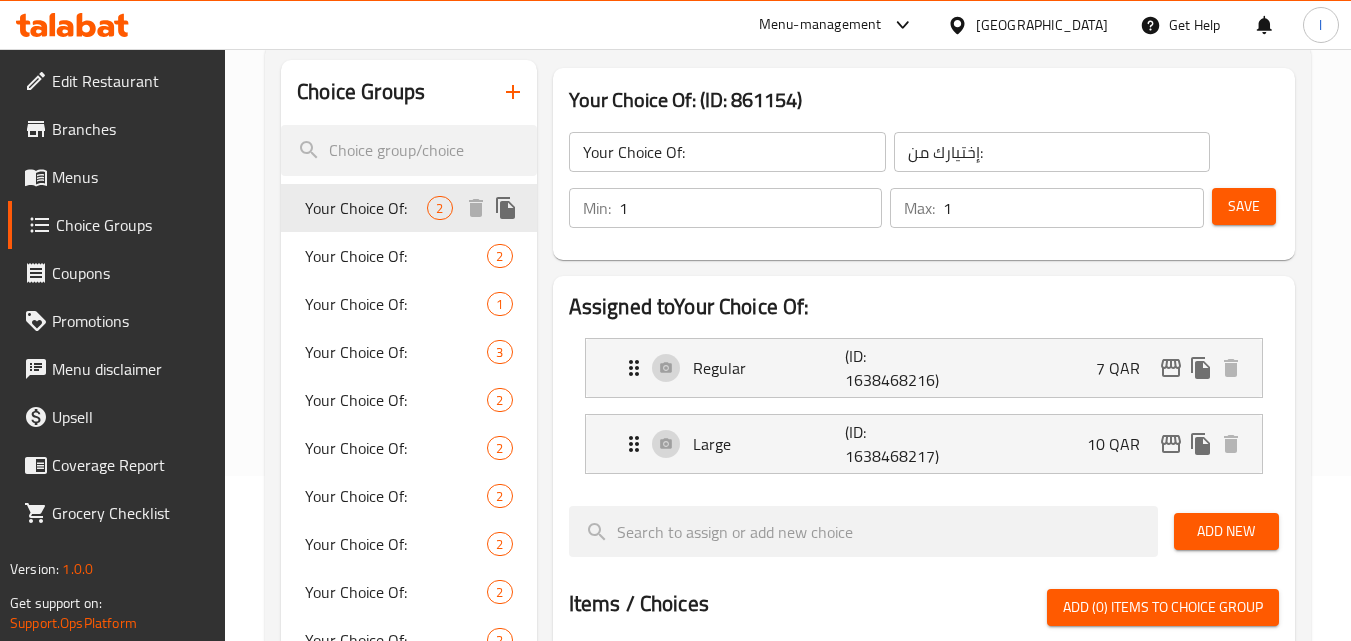 scroll, scrollTop: 200, scrollLeft: 0, axis: vertical 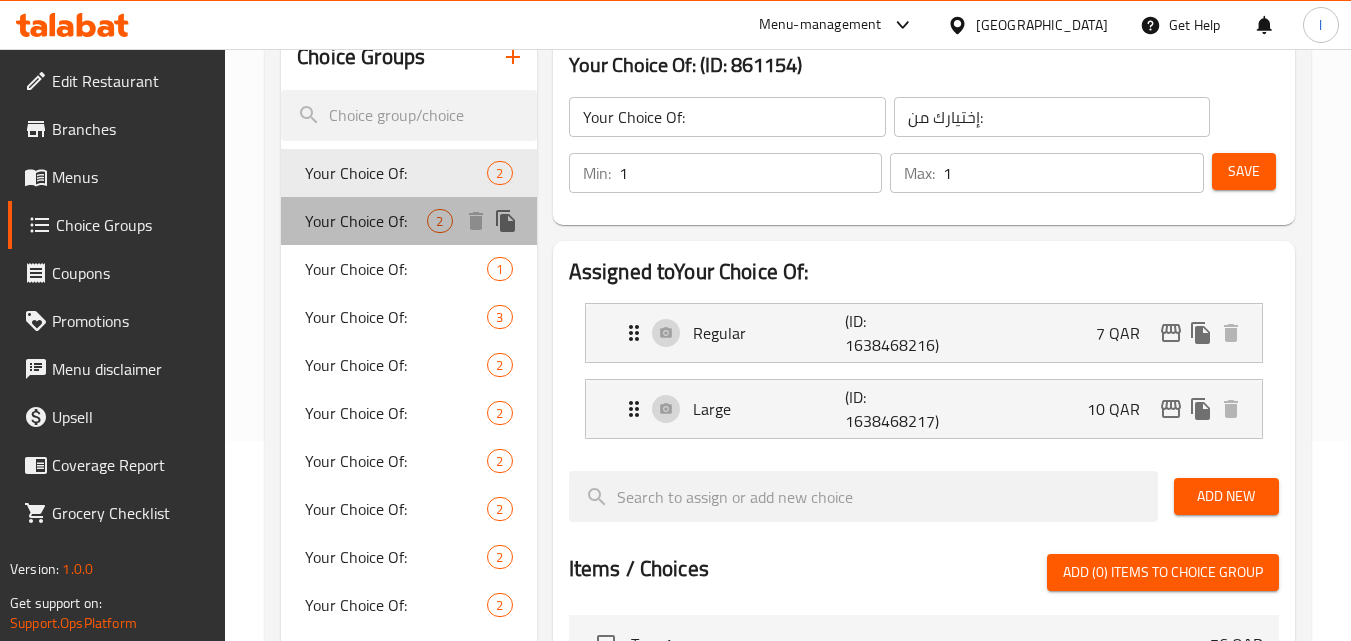 click on "Your Choice Of:" at bounding box center (366, 221) 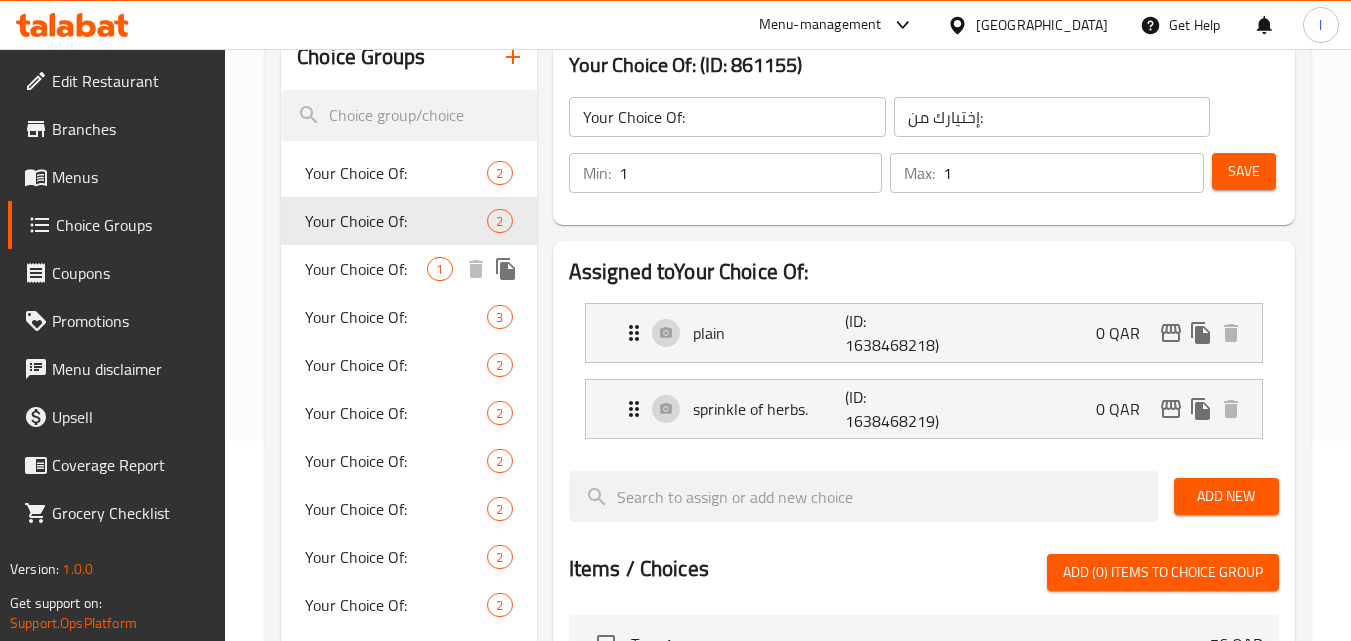 click on "Your Choice Of:" at bounding box center [366, 269] 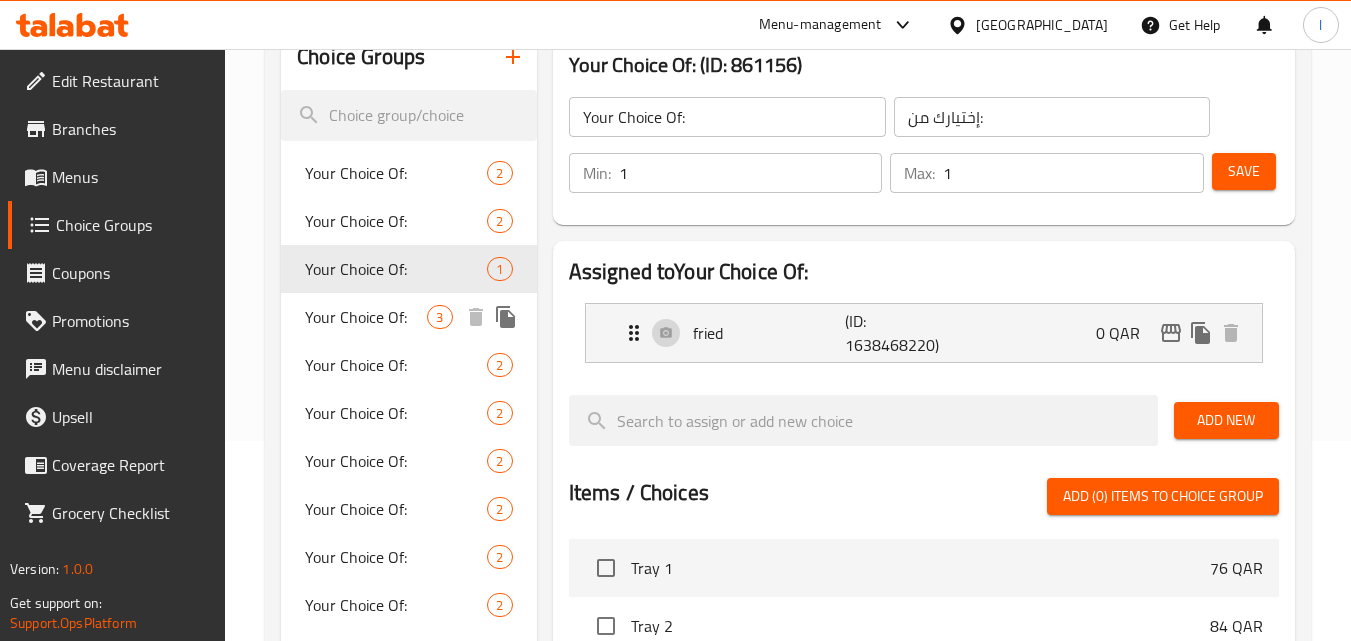 click on "Your Choice Of:" at bounding box center [366, 317] 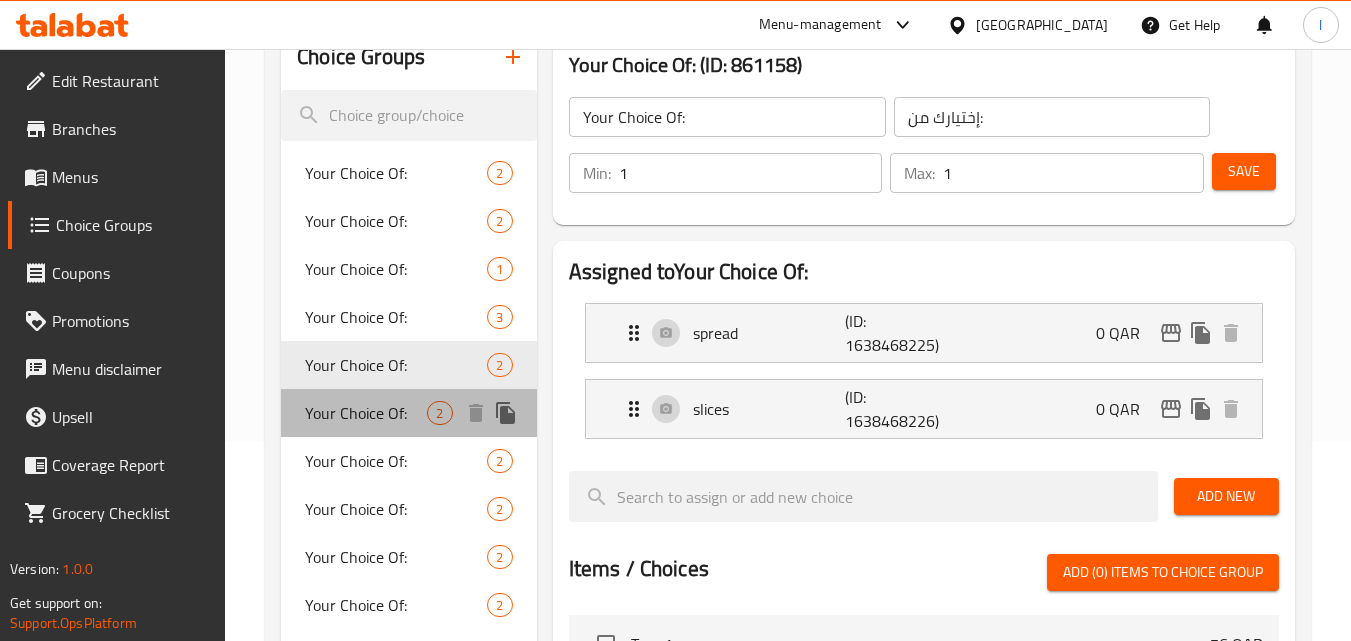 click on "Your Choice Of:" at bounding box center [366, 413] 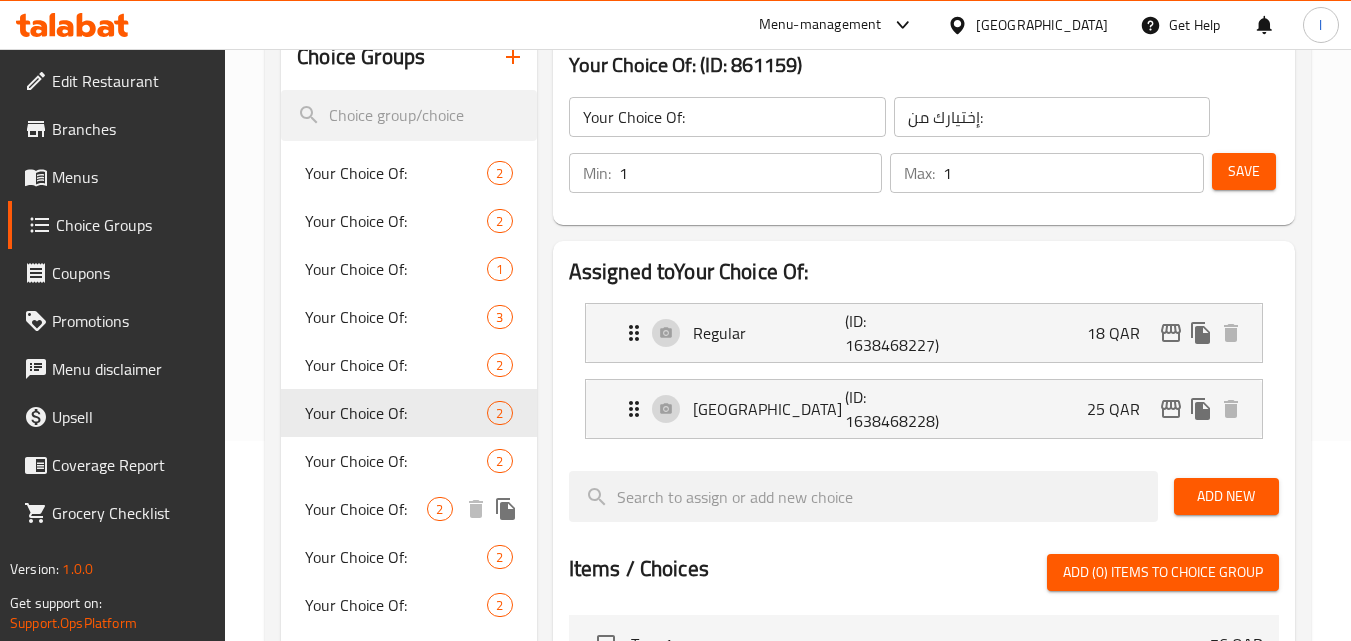 click on "Your Choice Of: 2" at bounding box center (408, 509) 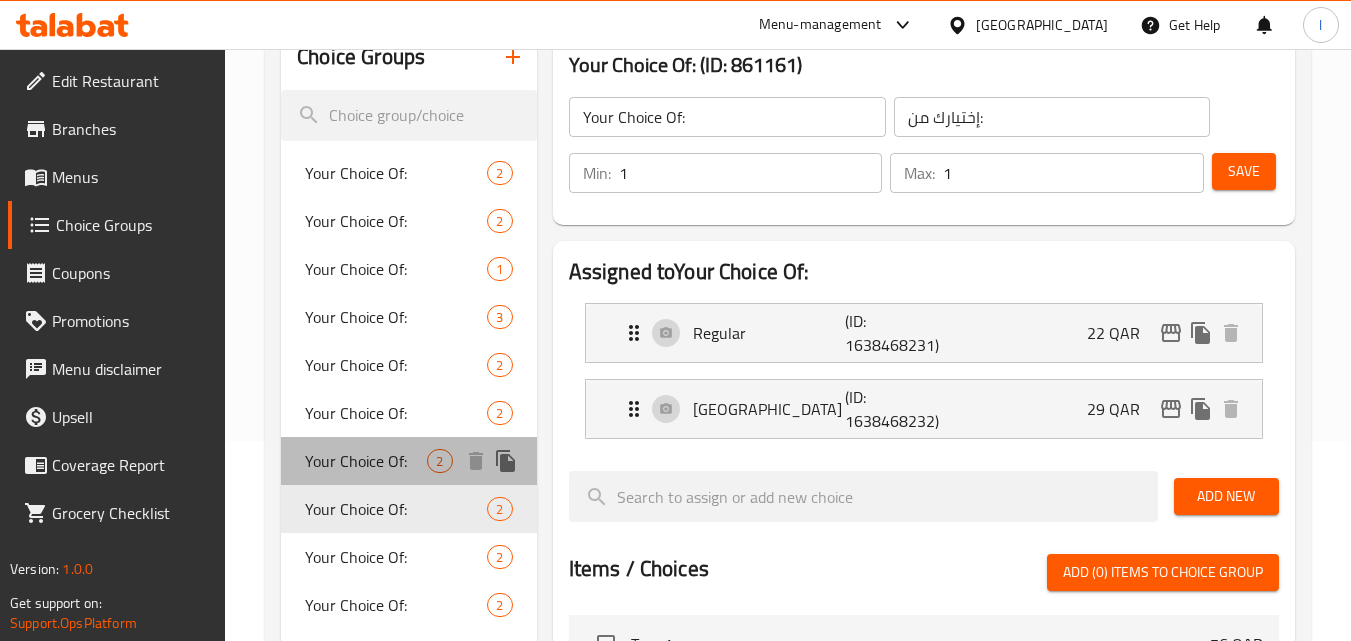 click on "Your Choice Of:" at bounding box center [366, 461] 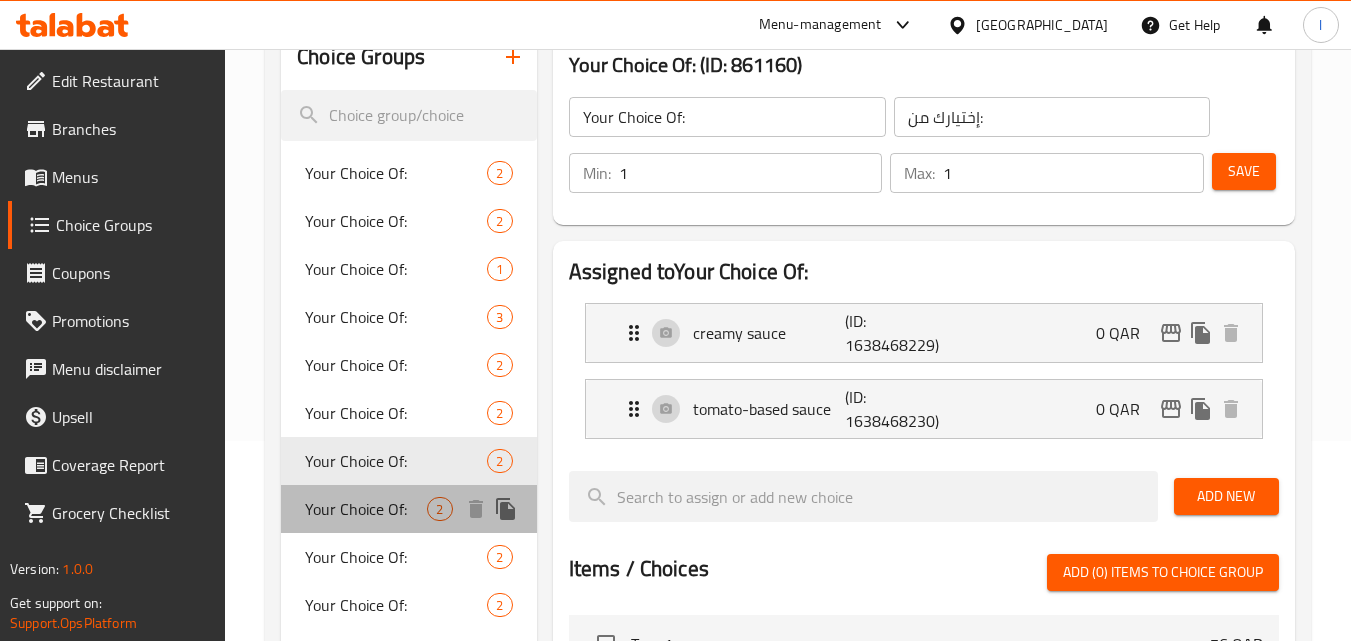 click on "Your Choice Of:" at bounding box center [366, 509] 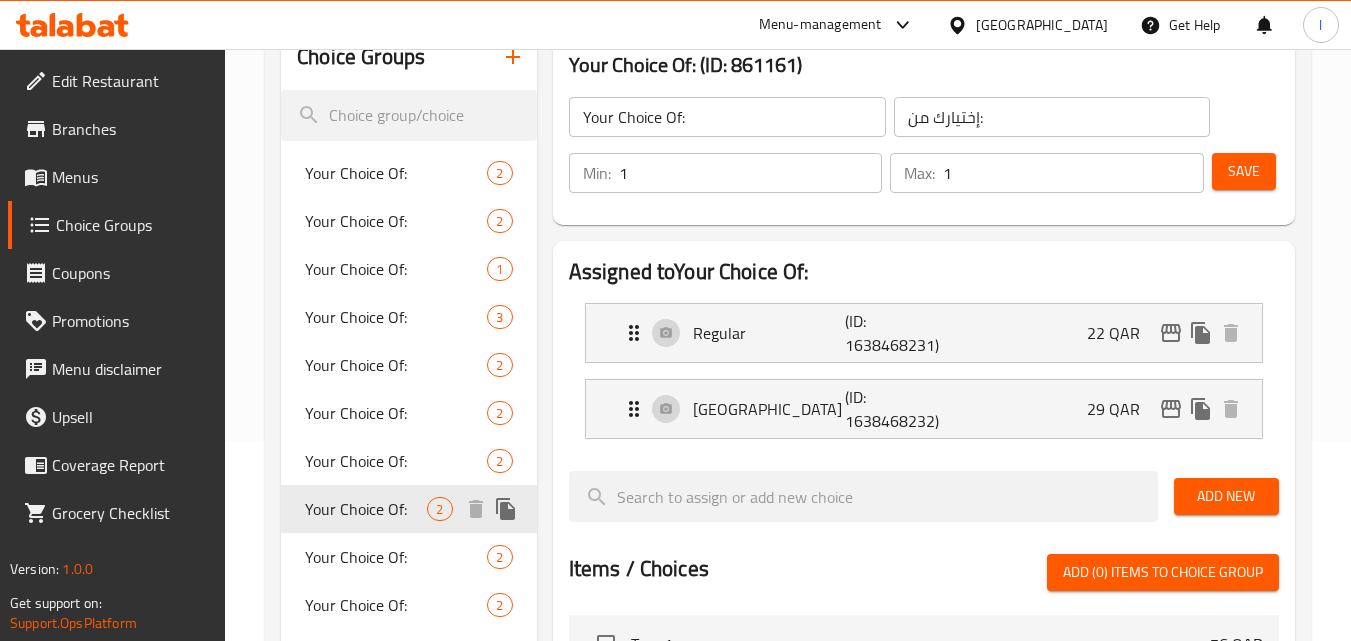 scroll, scrollTop: 300, scrollLeft: 0, axis: vertical 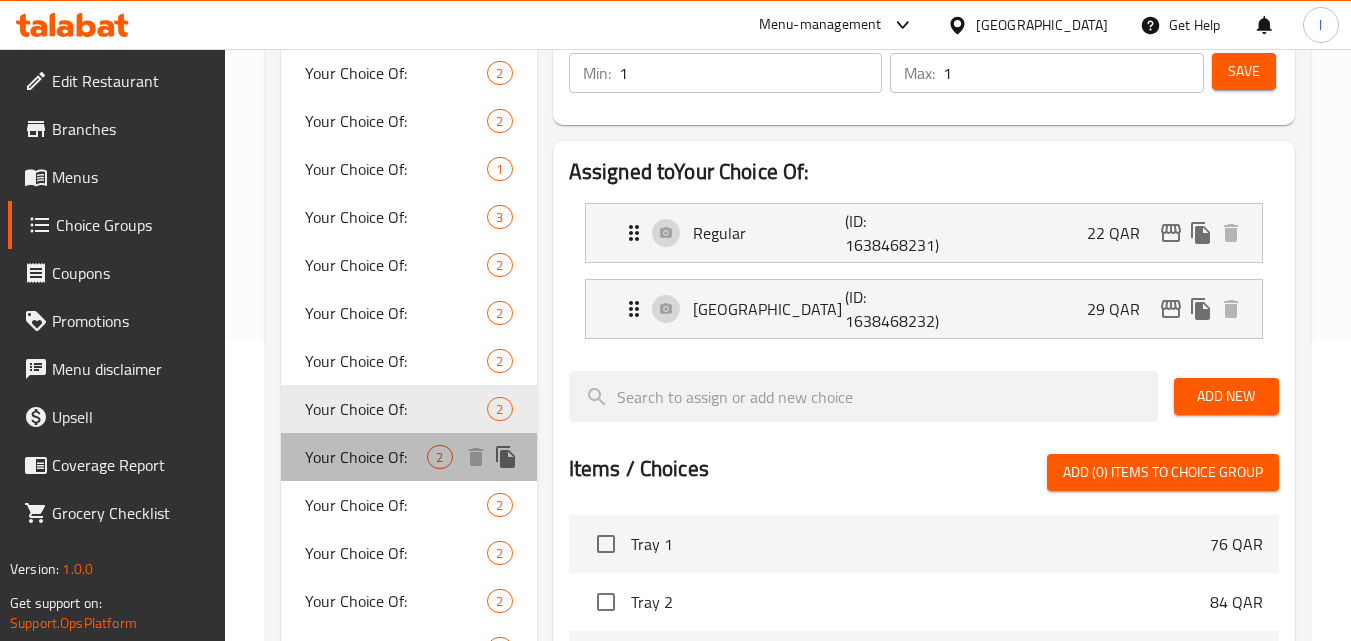 click on "Your Choice Of:" at bounding box center (366, 457) 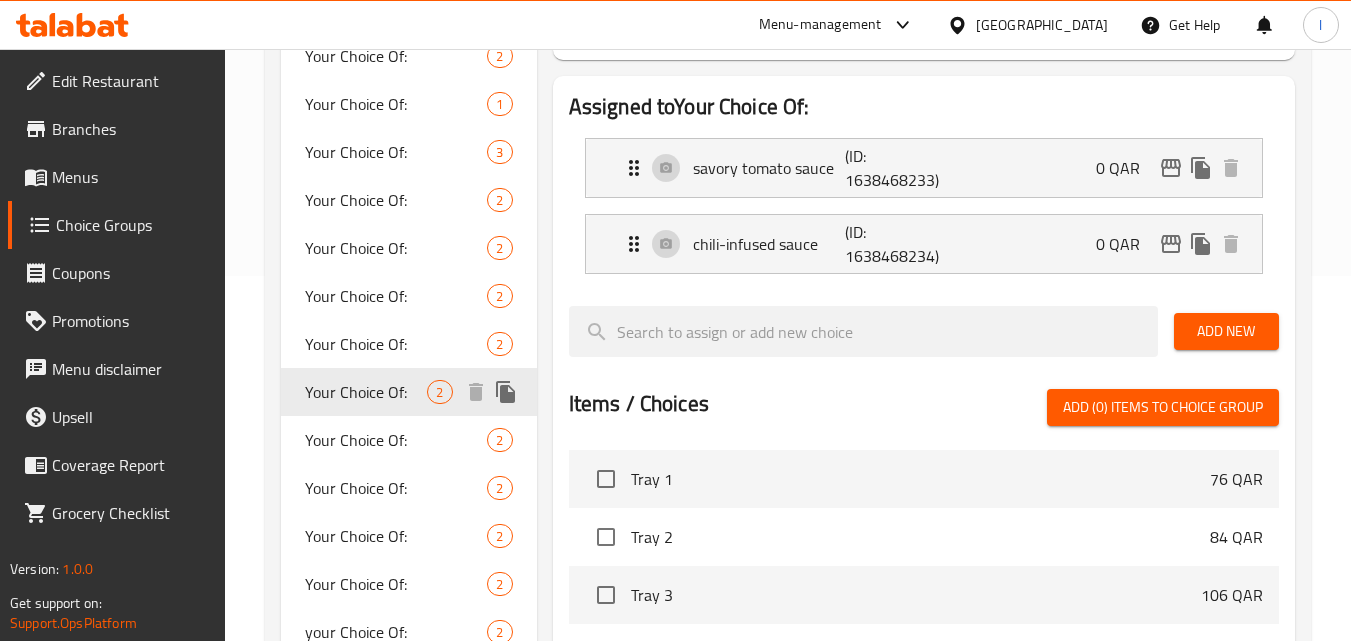 scroll, scrollTop: 400, scrollLeft: 0, axis: vertical 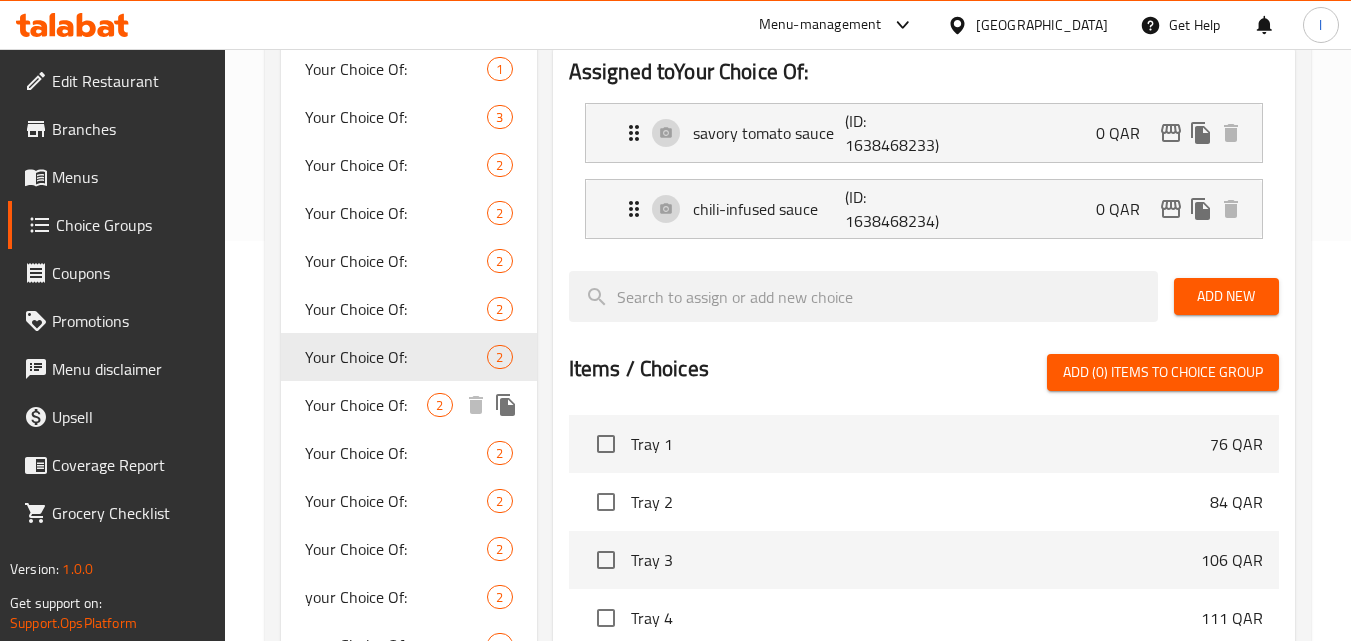 click on "Your Choice Of: 2" at bounding box center (408, 405) 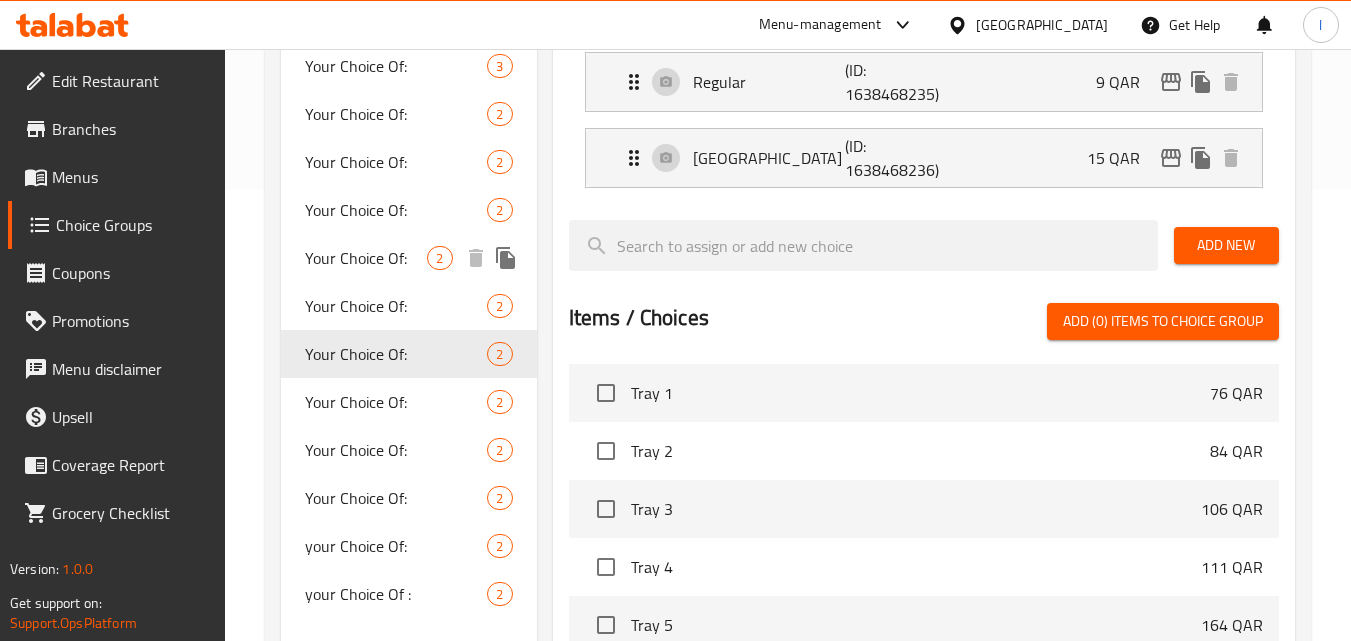 scroll, scrollTop: 500, scrollLeft: 0, axis: vertical 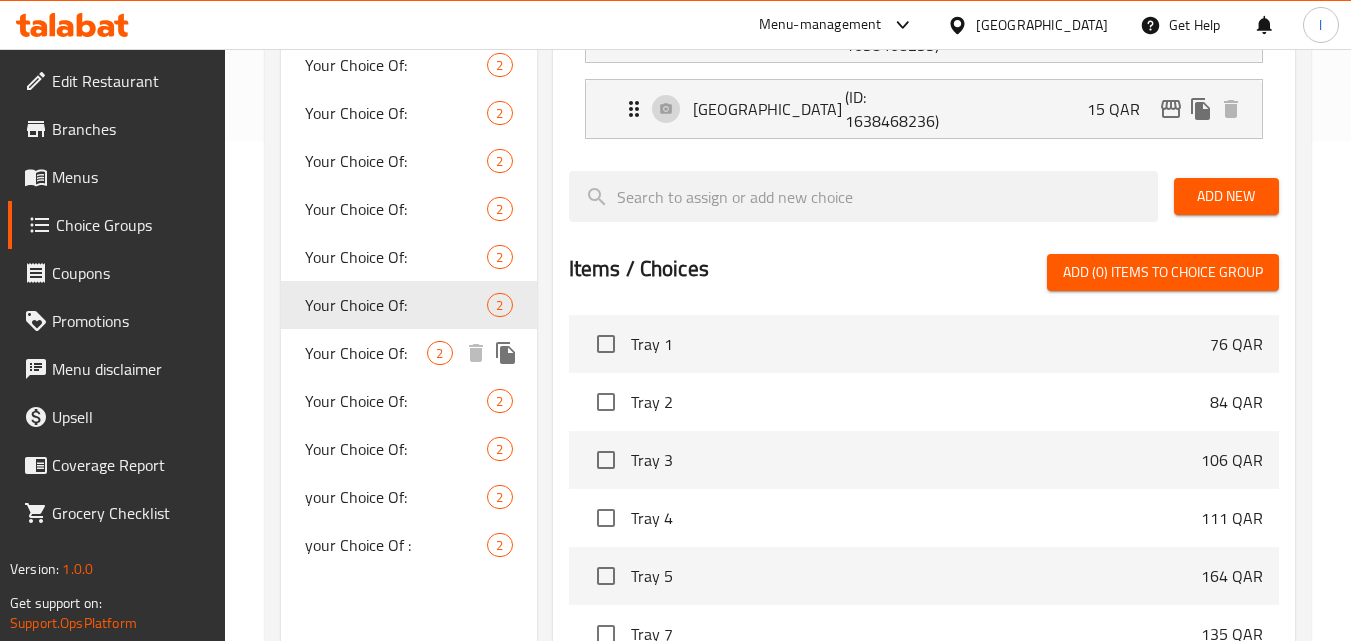 click on "Your Choice Of:" at bounding box center (366, 353) 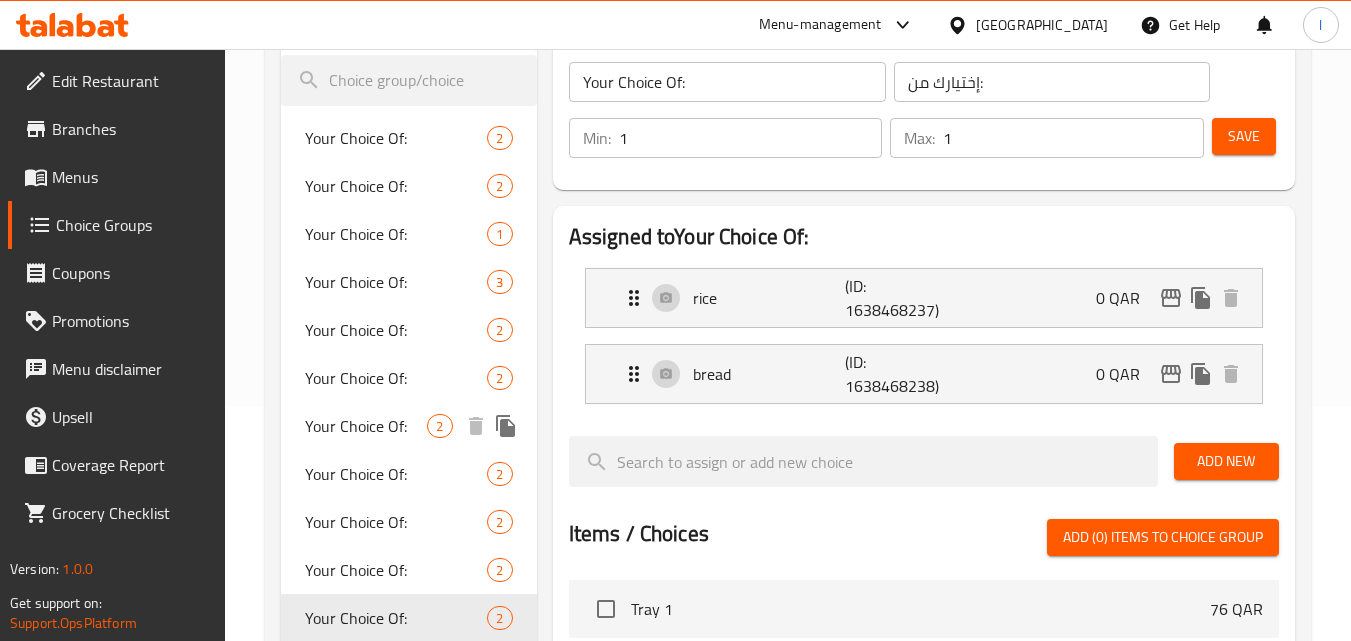scroll, scrollTop: 200, scrollLeft: 0, axis: vertical 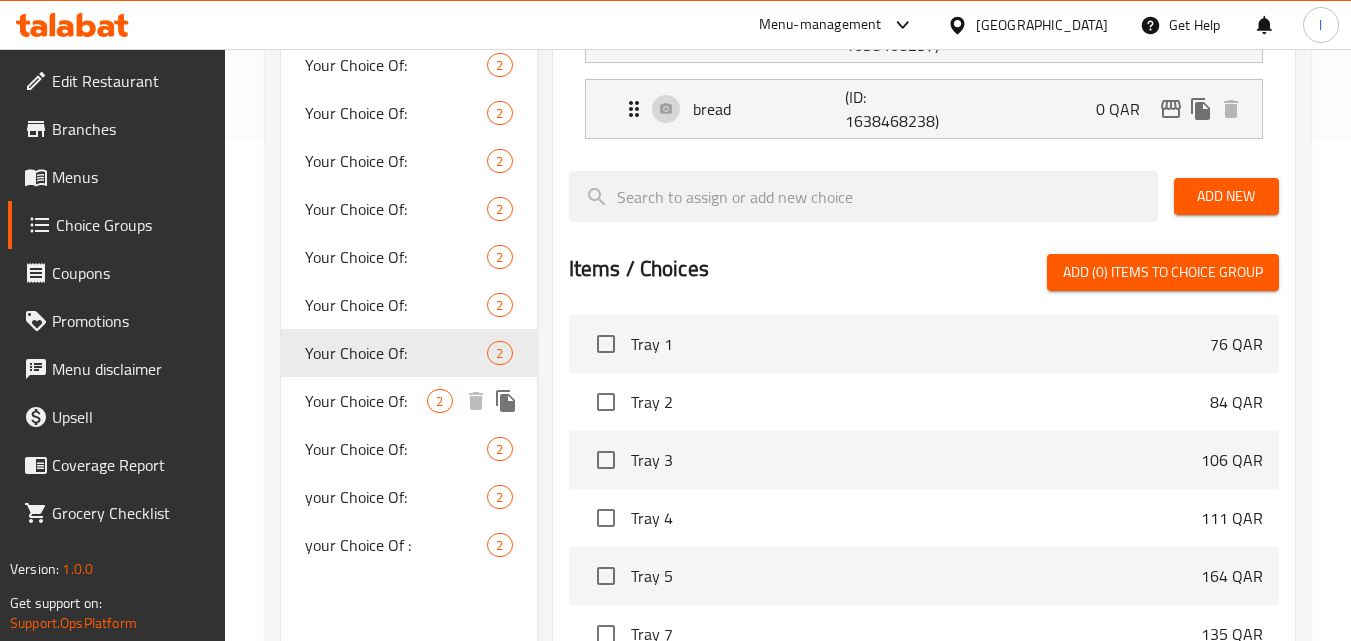 click on "Your Choice Of:" at bounding box center (366, 401) 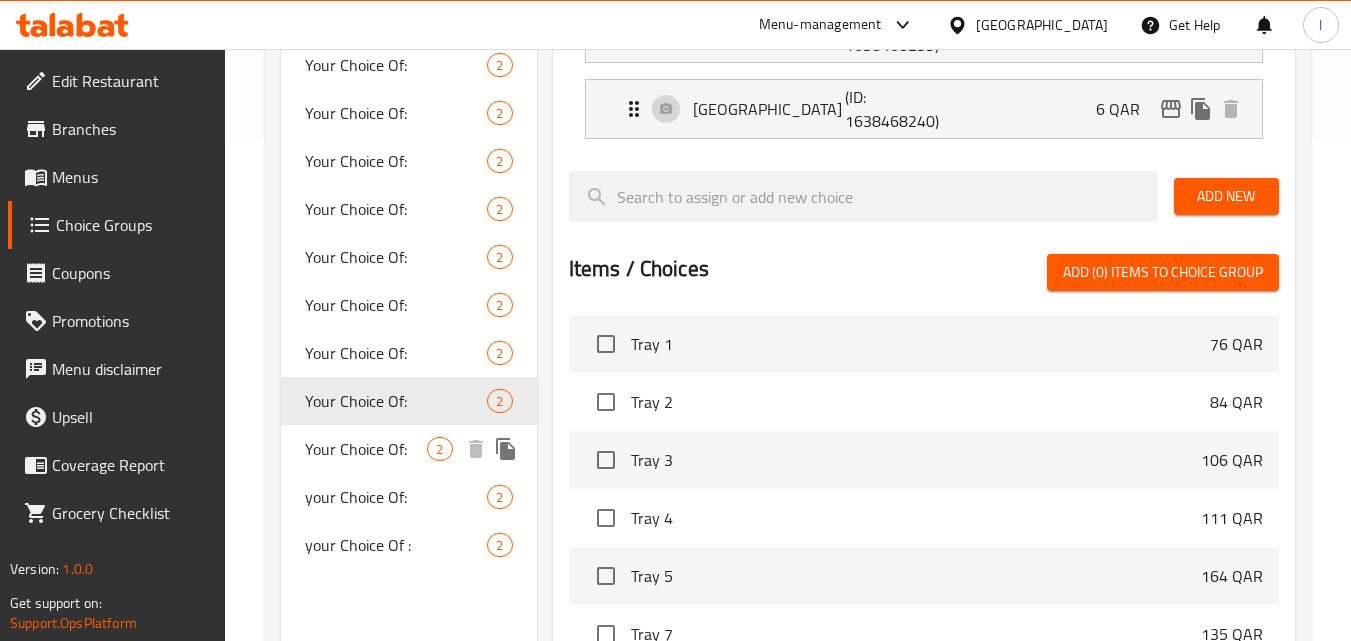 scroll, scrollTop: 400, scrollLeft: 0, axis: vertical 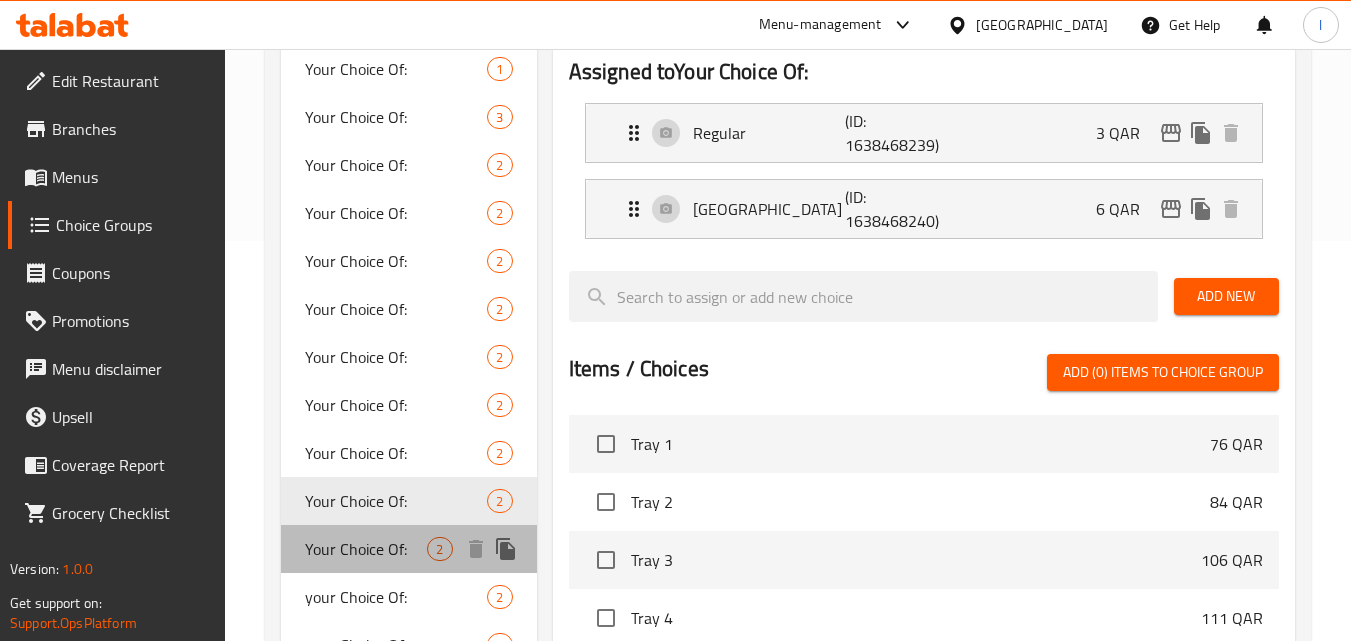 click on "Your Choice Of:" at bounding box center [366, 549] 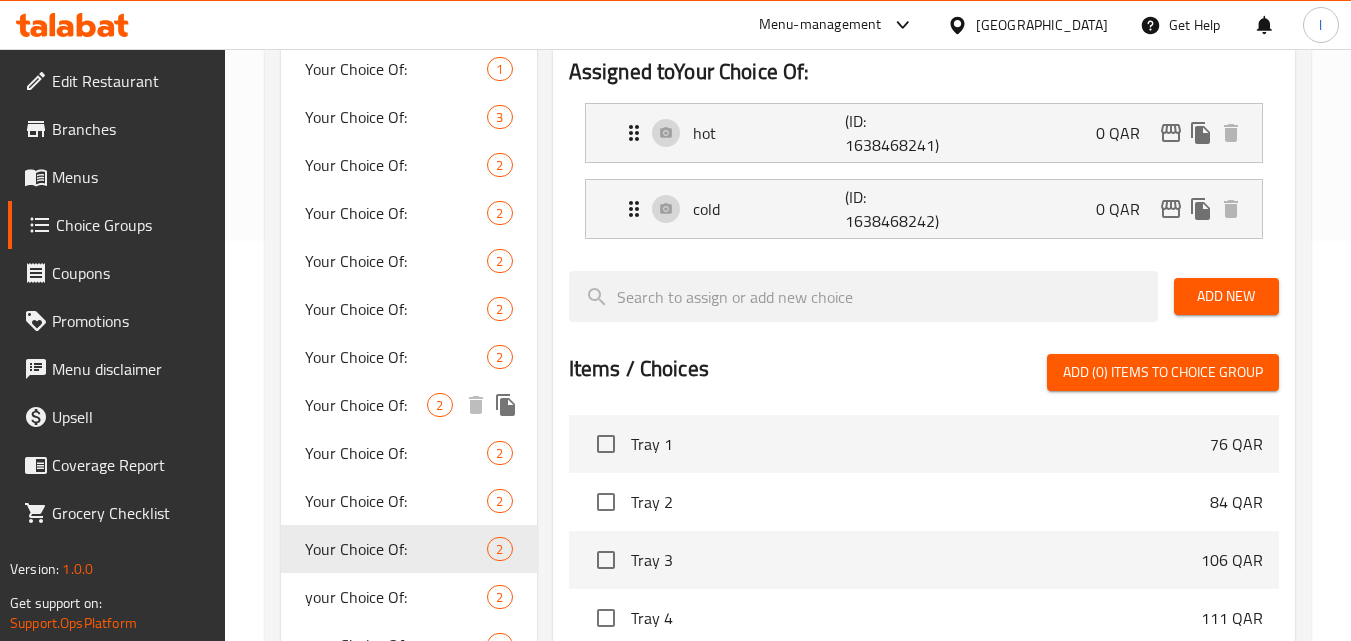 scroll, scrollTop: 500, scrollLeft: 0, axis: vertical 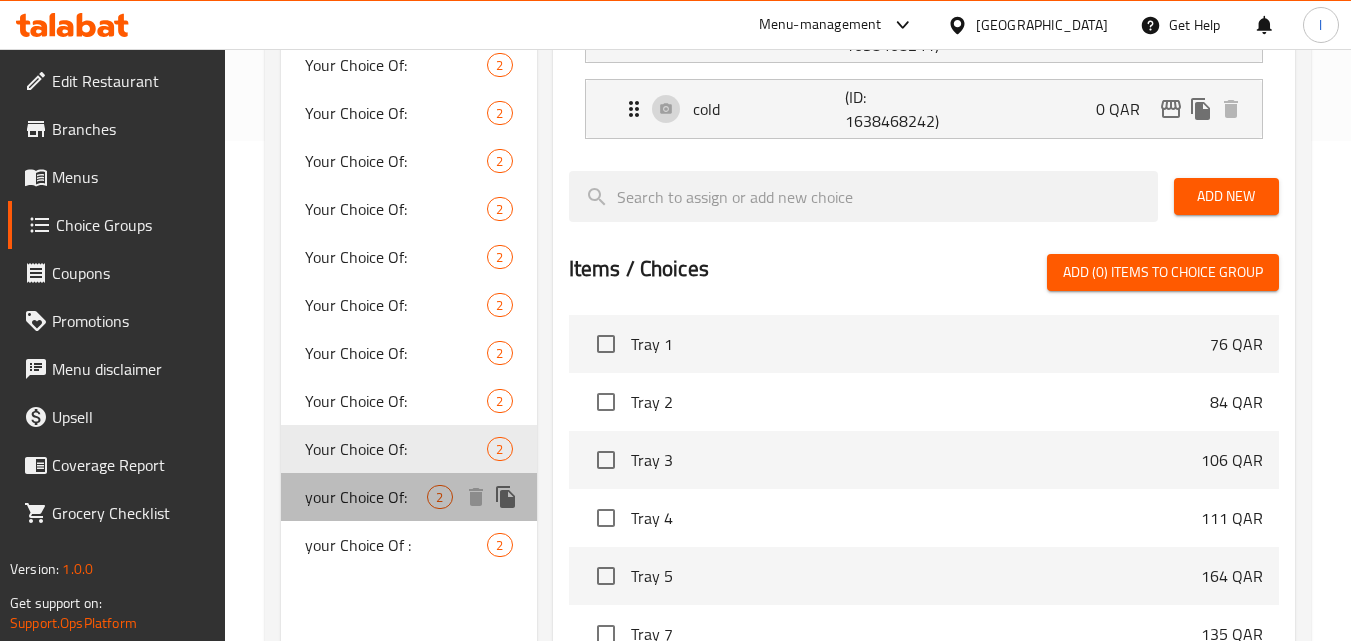 click on "your Choice Of: 2" at bounding box center [408, 497] 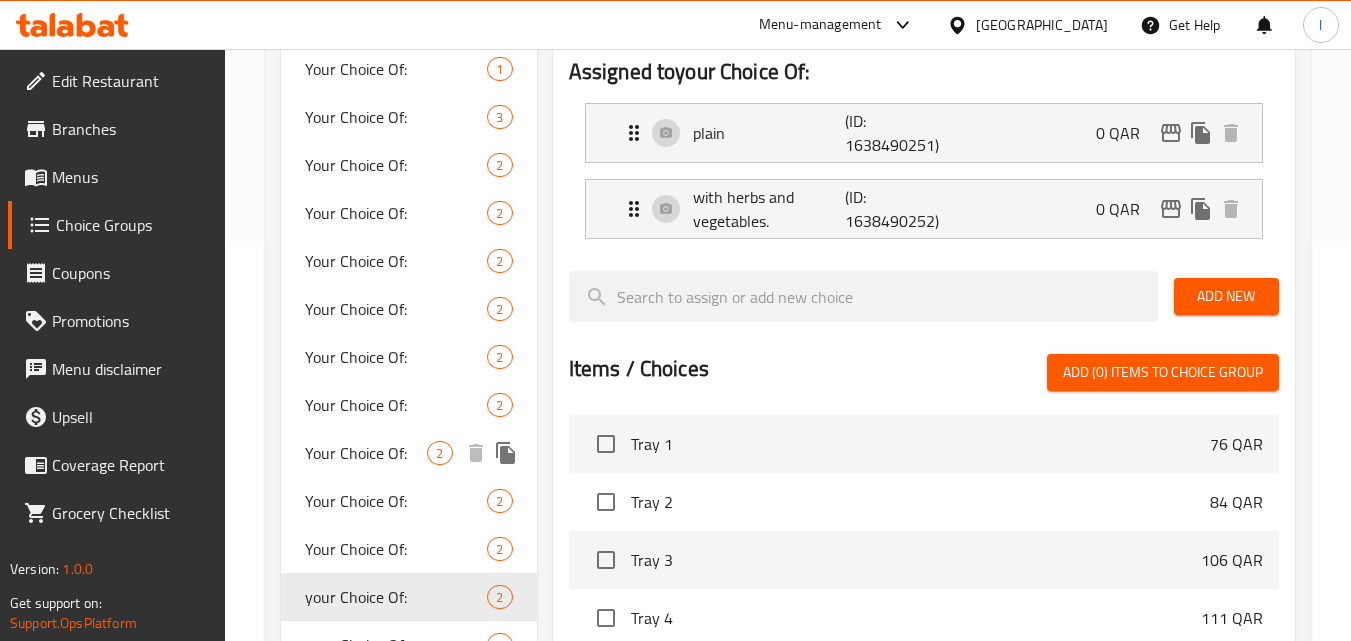 scroll, scrollTop: 600, scrollLeft: 0, axis: vertical 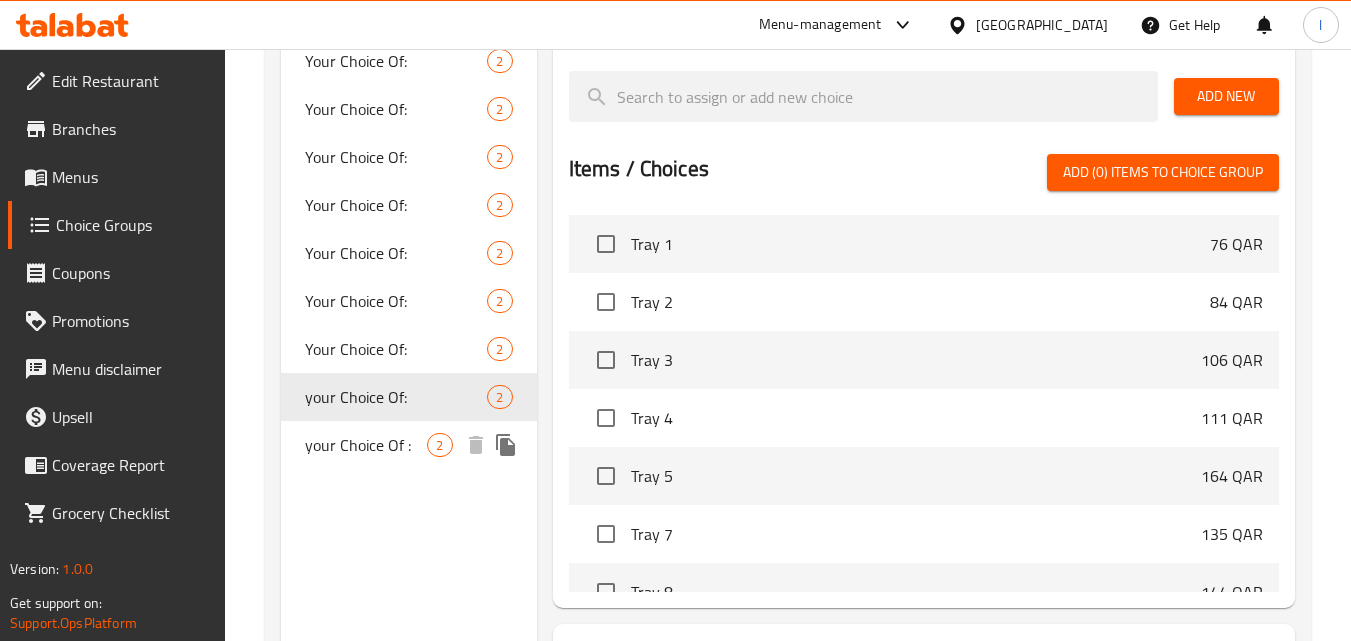 click on "your Choice Of :" at bounding box center (366, 445) 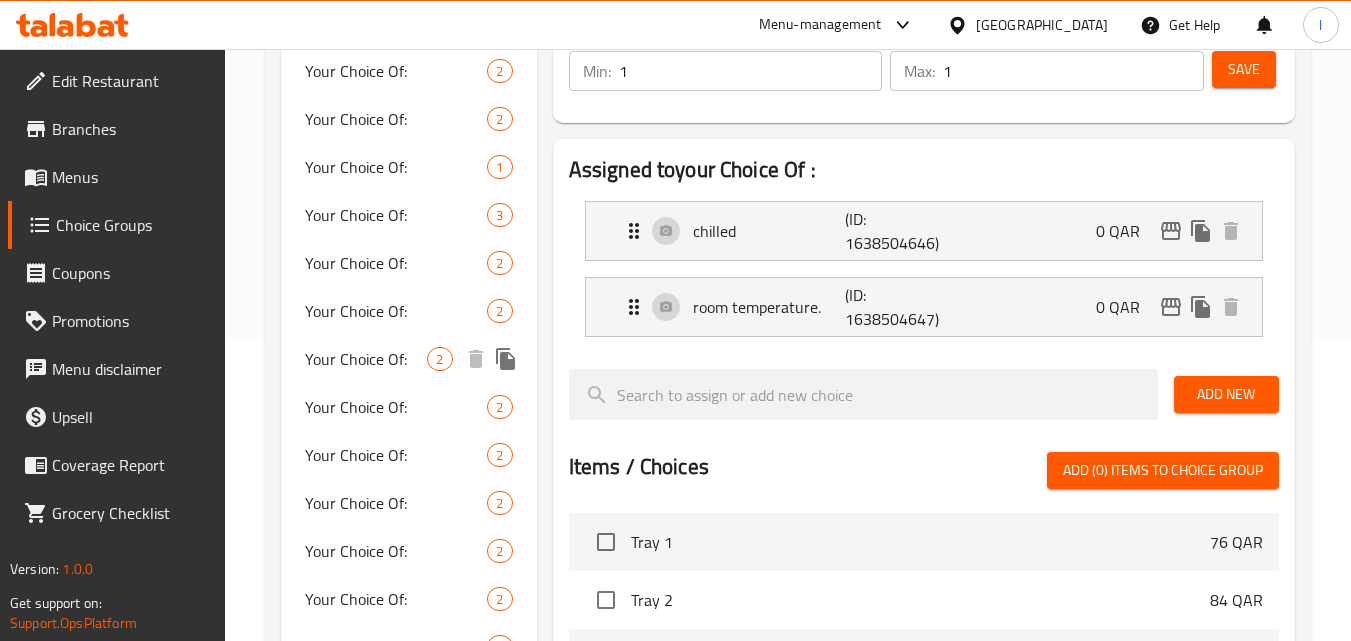 scroll, scrollTop: 300, scrollLeft: 0, axis: vertical 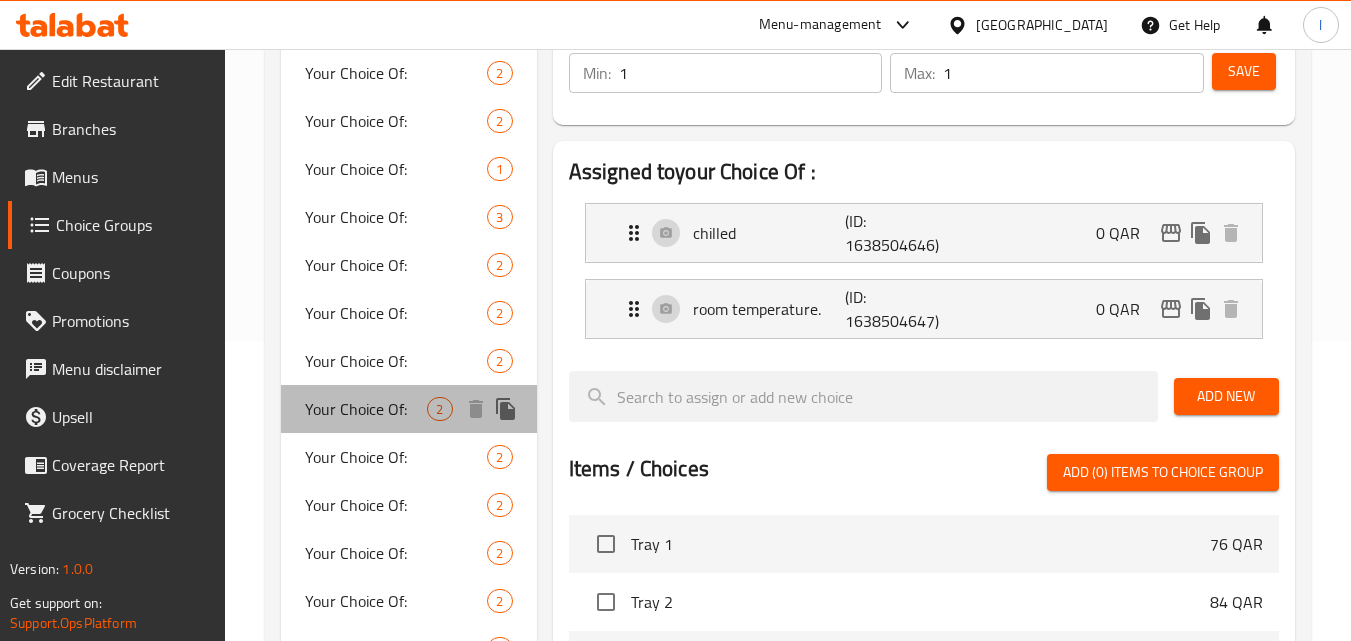 click on "Your Choice Of: 2" at bounding box center [408, 409] 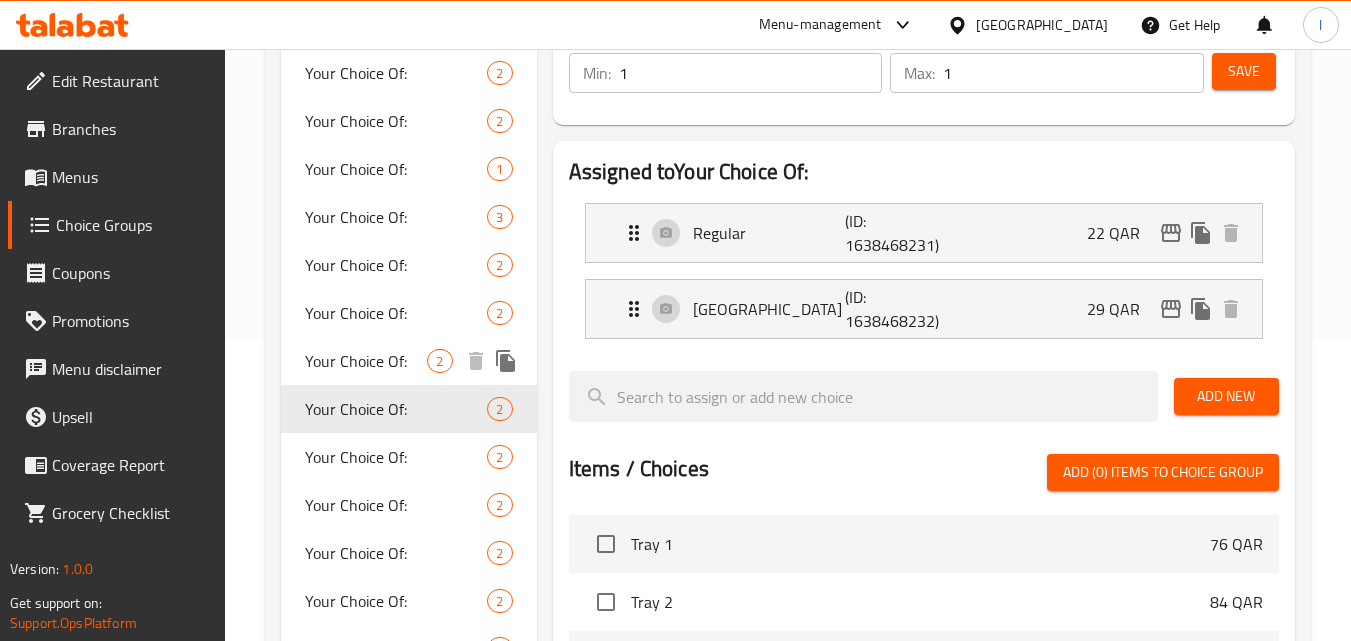 click on "Your Choice Of:" at bounding box center [366, 361] 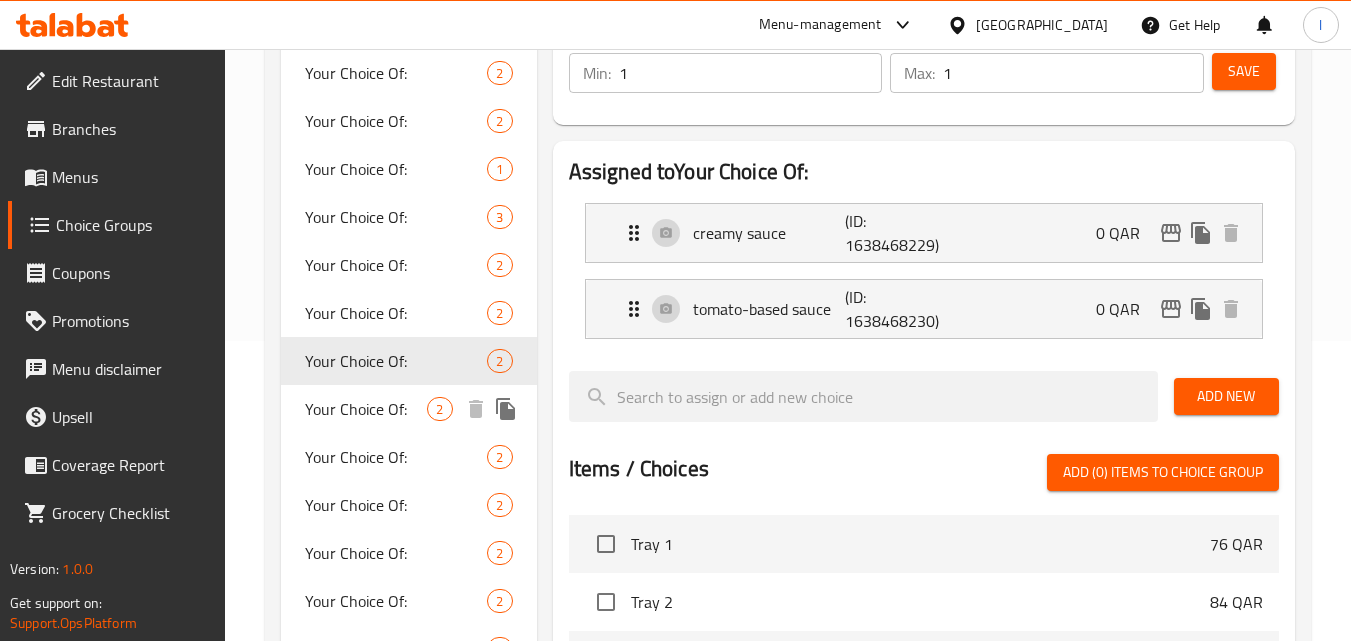 scroll, scrollTop: 200, scrollLeft: 0, axis: vertical 